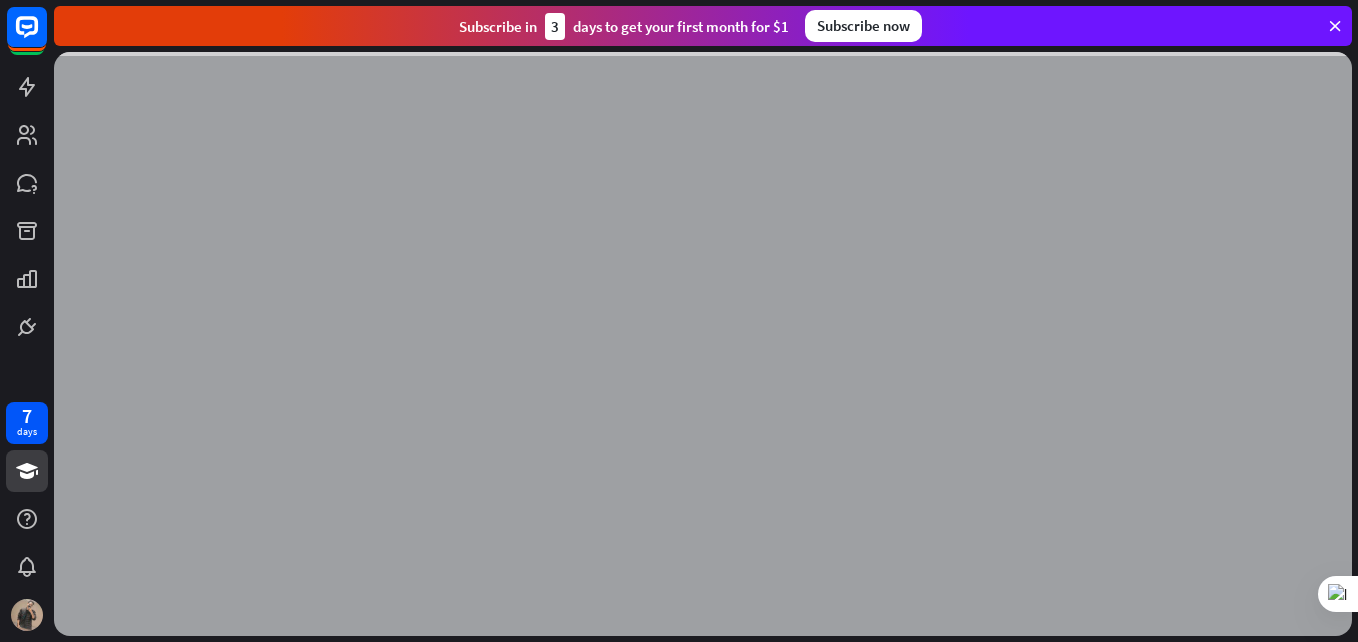 scroll, scrollTop: 0, scrollLeft: 0, axis: both 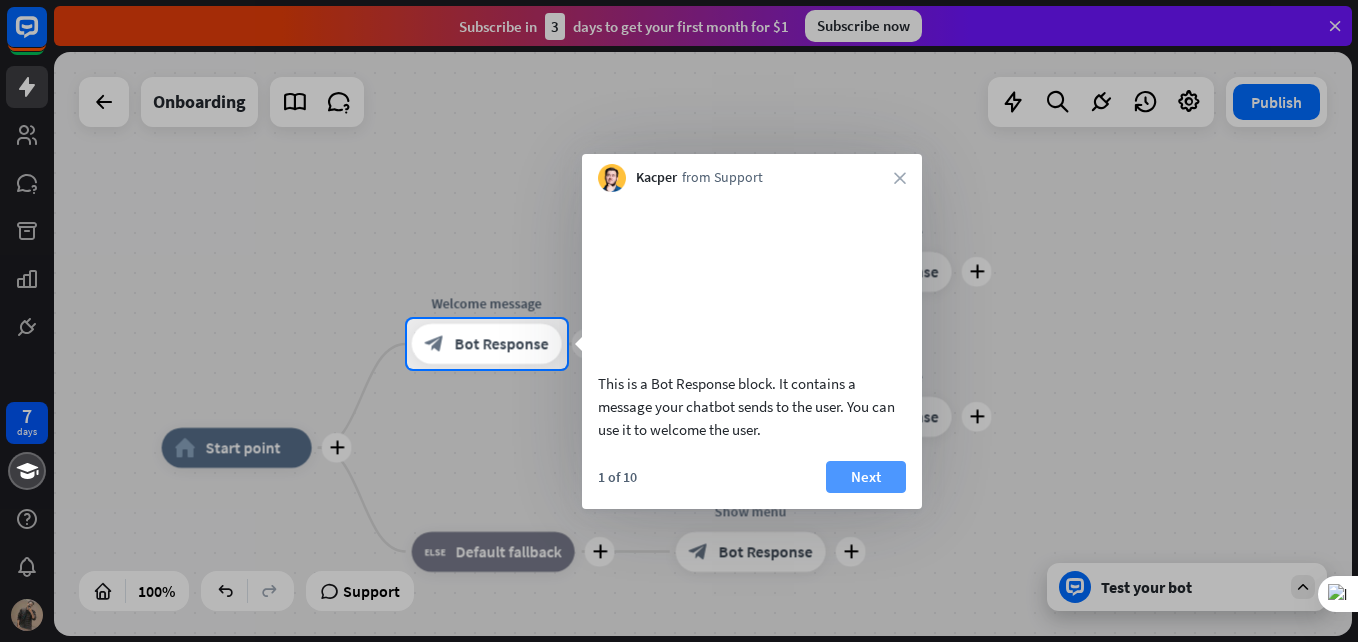 click on "Next" at bounding box center [866, 477] 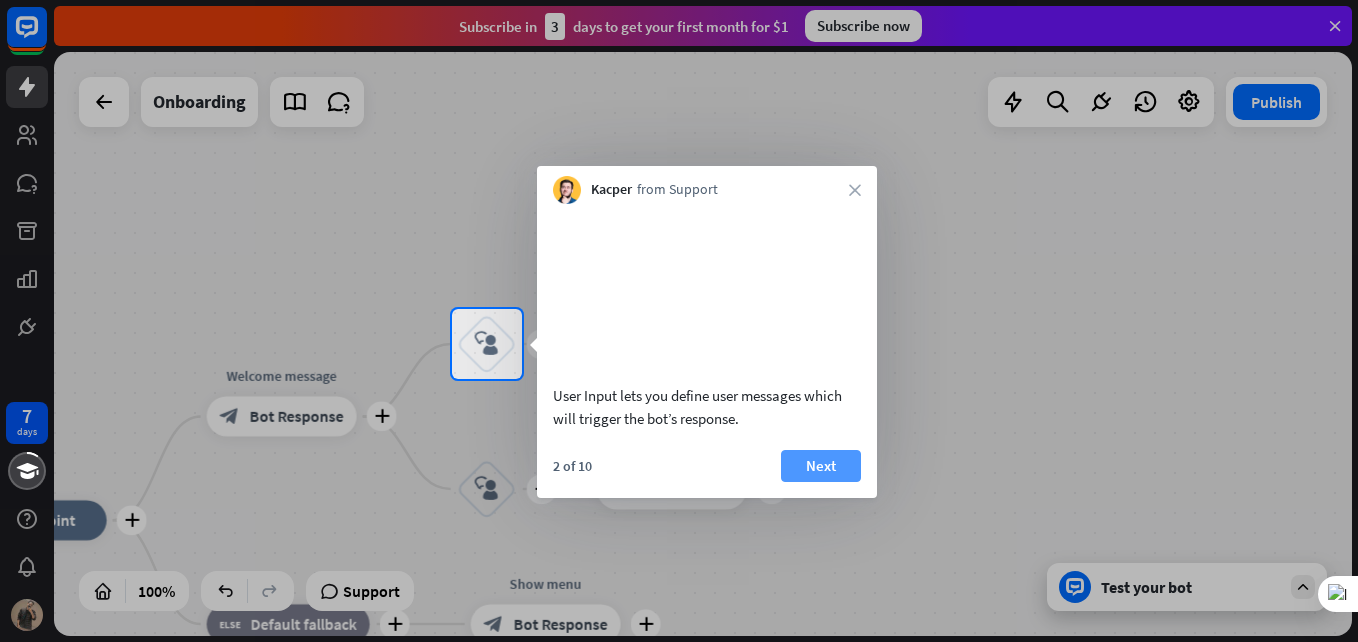 click on "Next" at bounding box center (821, 466) 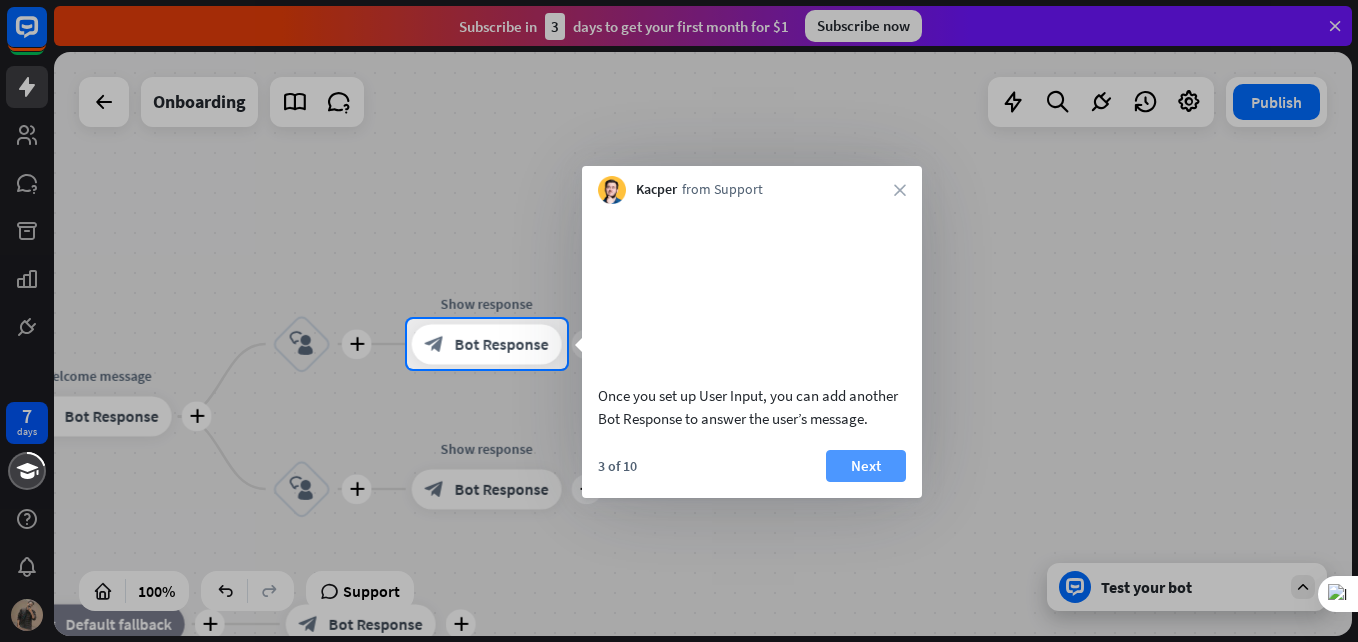 click on "Next" at bounding box center [866, 466] 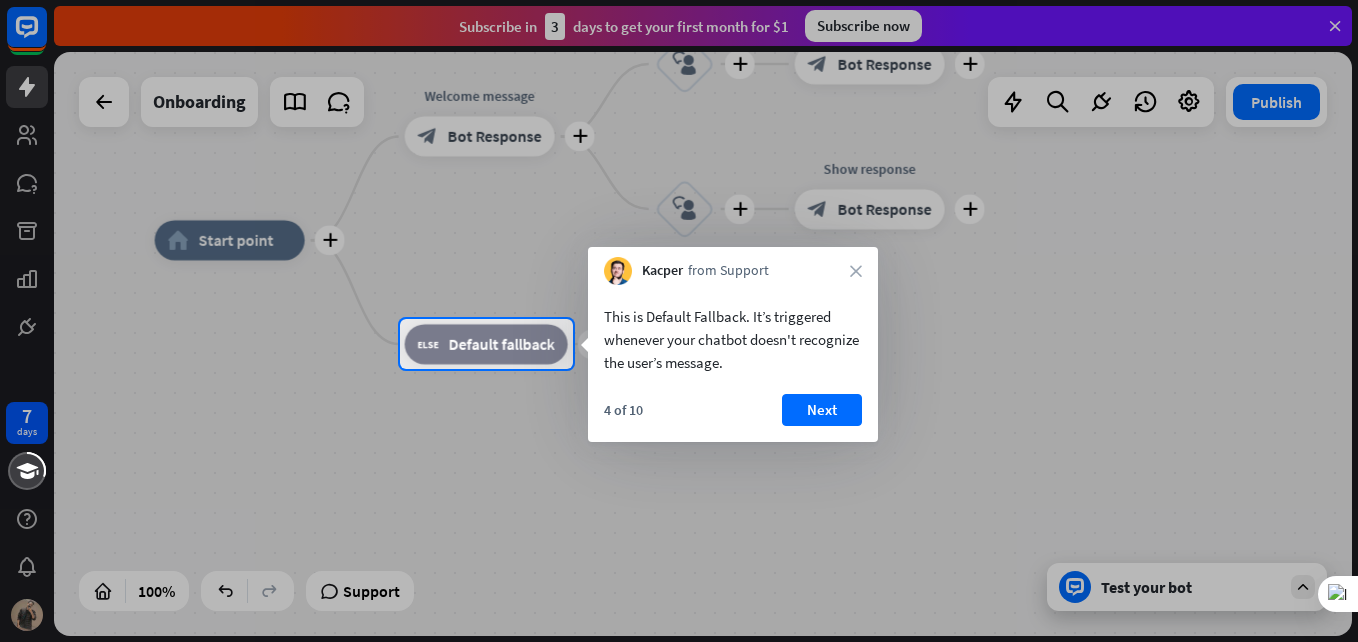 click on "Next" at bounding box center [822, 410] 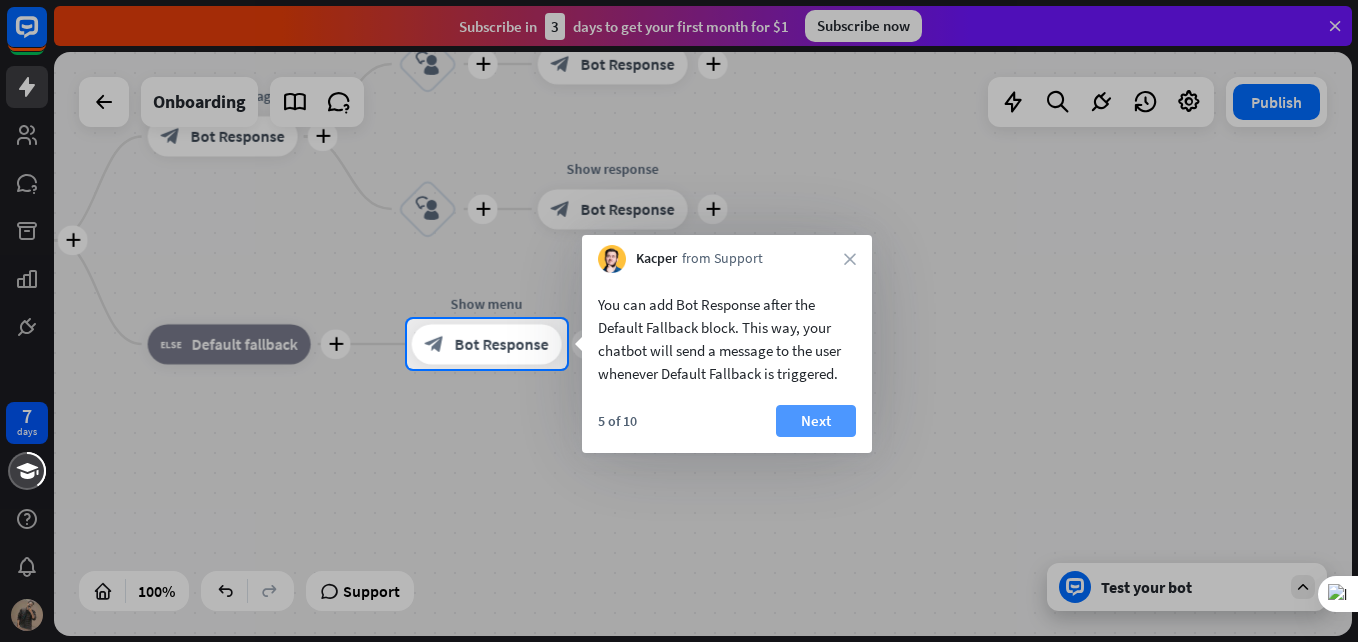 click on "Next" at bounding box center (816, 421) 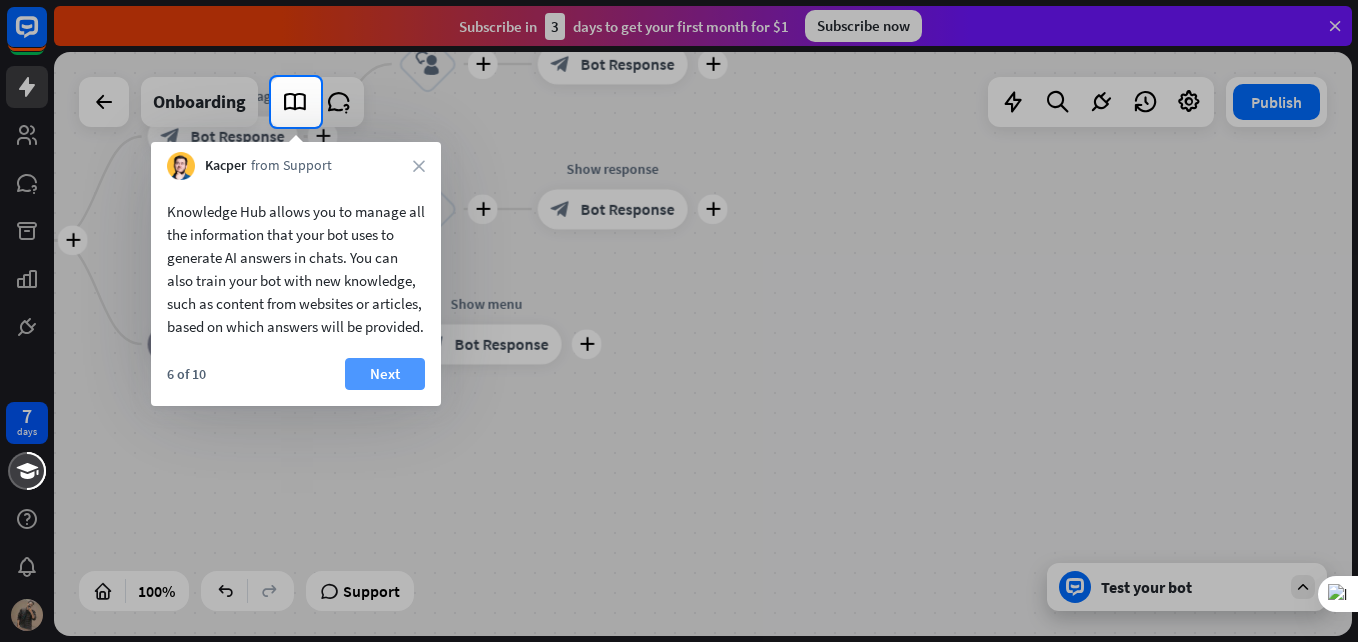 click on "Next" at bounding box center (385, 374) 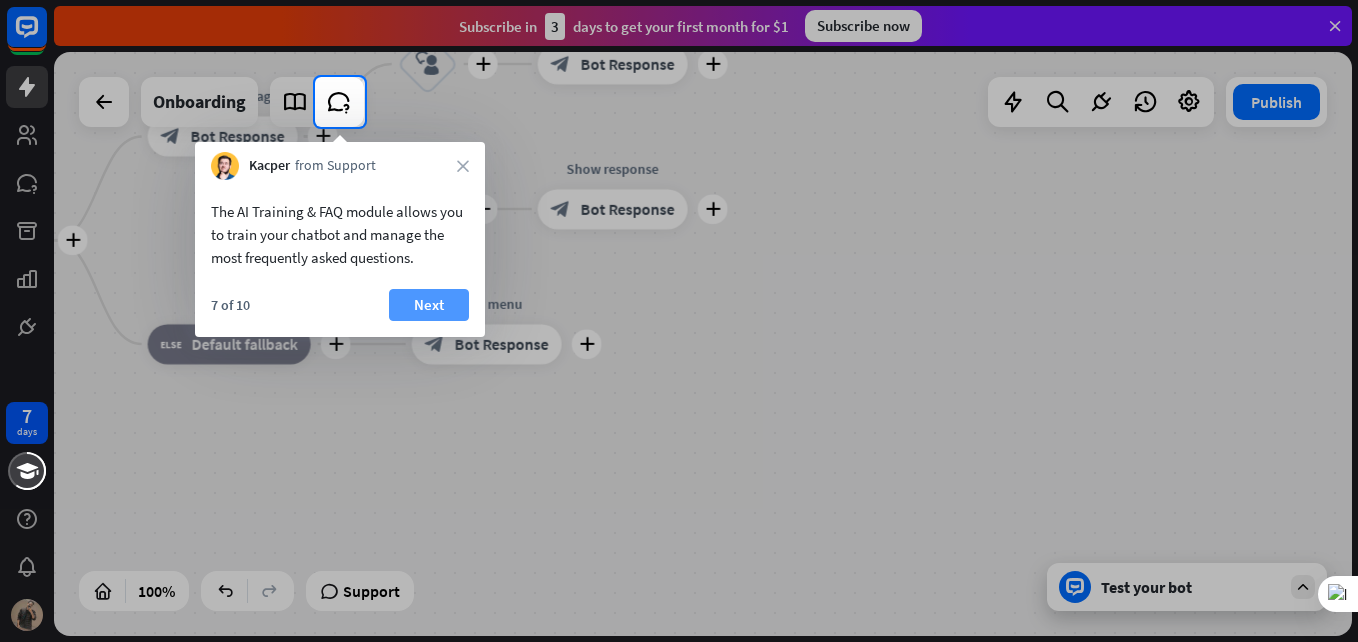 click on "Next" at bounding box center (429, 305) 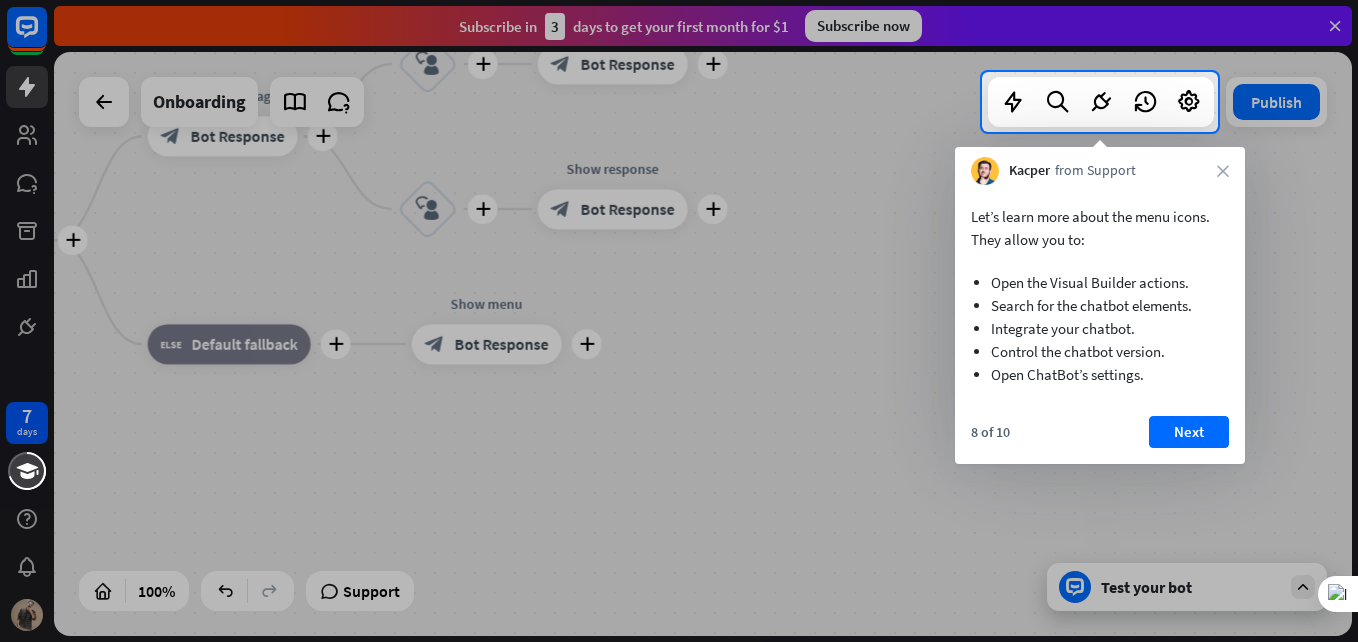 click on "Let’s learn more about the menu icons. They allow you to:
Open the Visual Builder actions.
Search for the chatbot elements.
Integrate your chatbot.
Control the chatbot version.
Open ChatBot’s settings.
8 of 10
Next" at bounding box center (1100, 324) 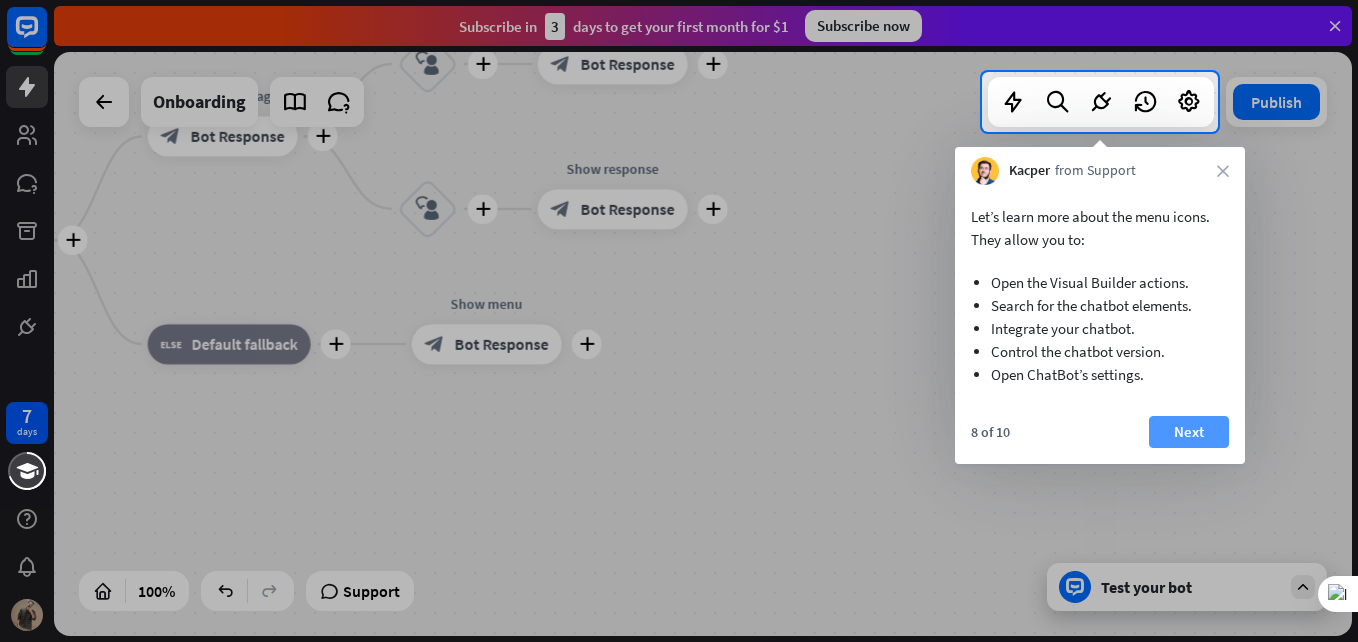 click on "Next" at bounding box center [1189, 432] 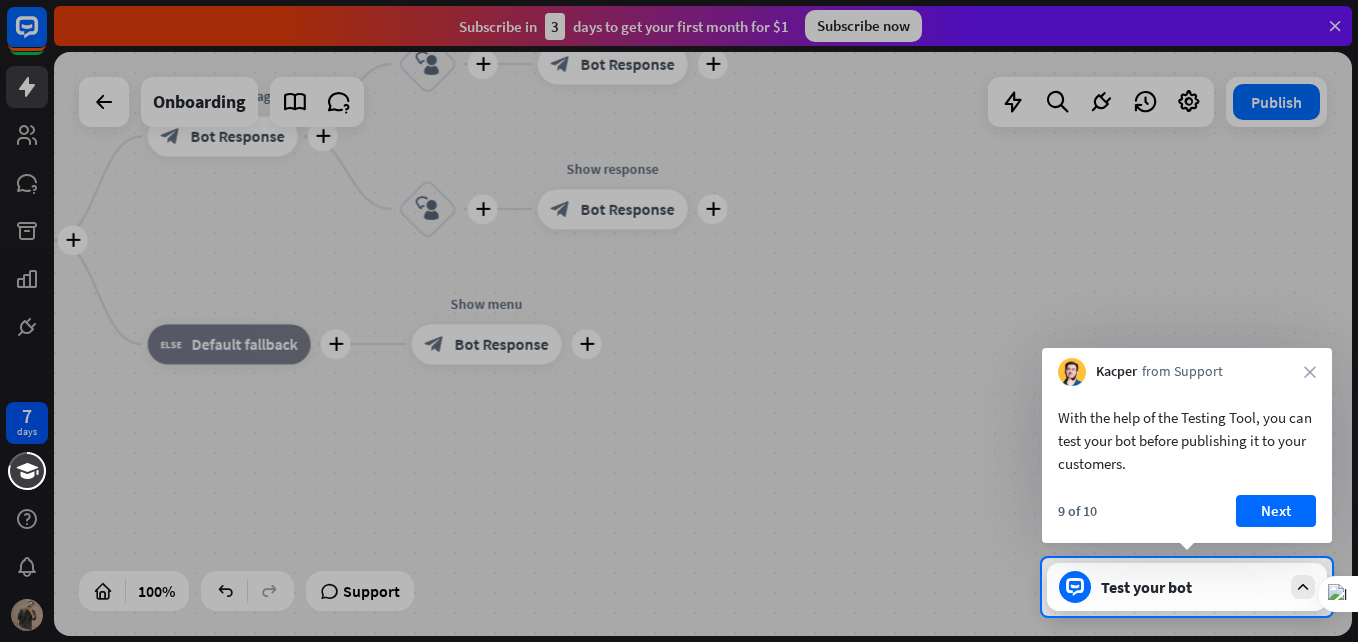 click on "Next" at bounding box center [1276, 511] 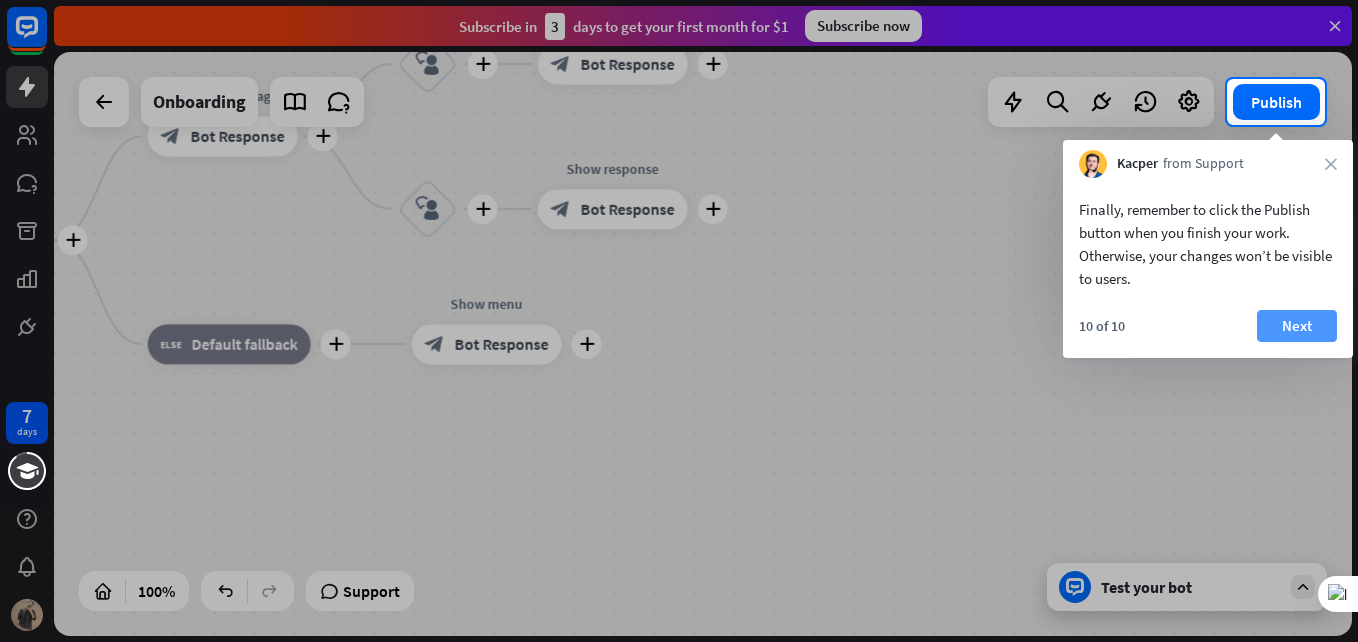 click on "Next" at bounding box center (1297, 326) 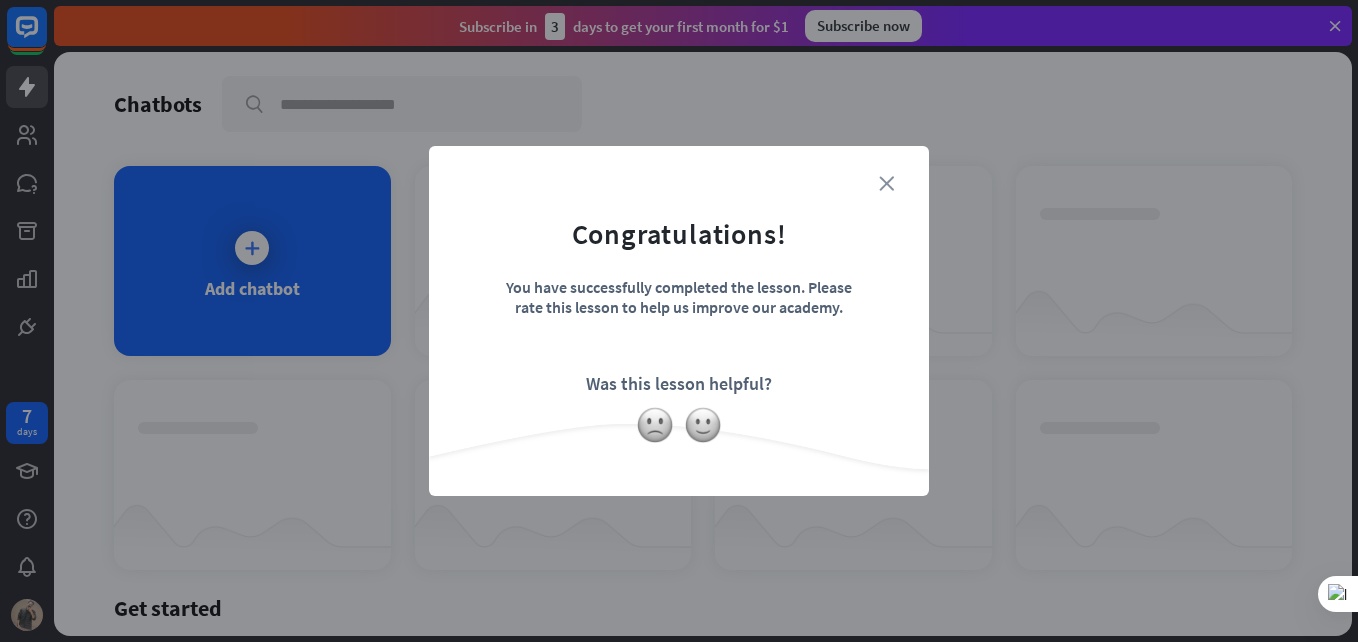 click on "close" at bounding box center (886, 183) 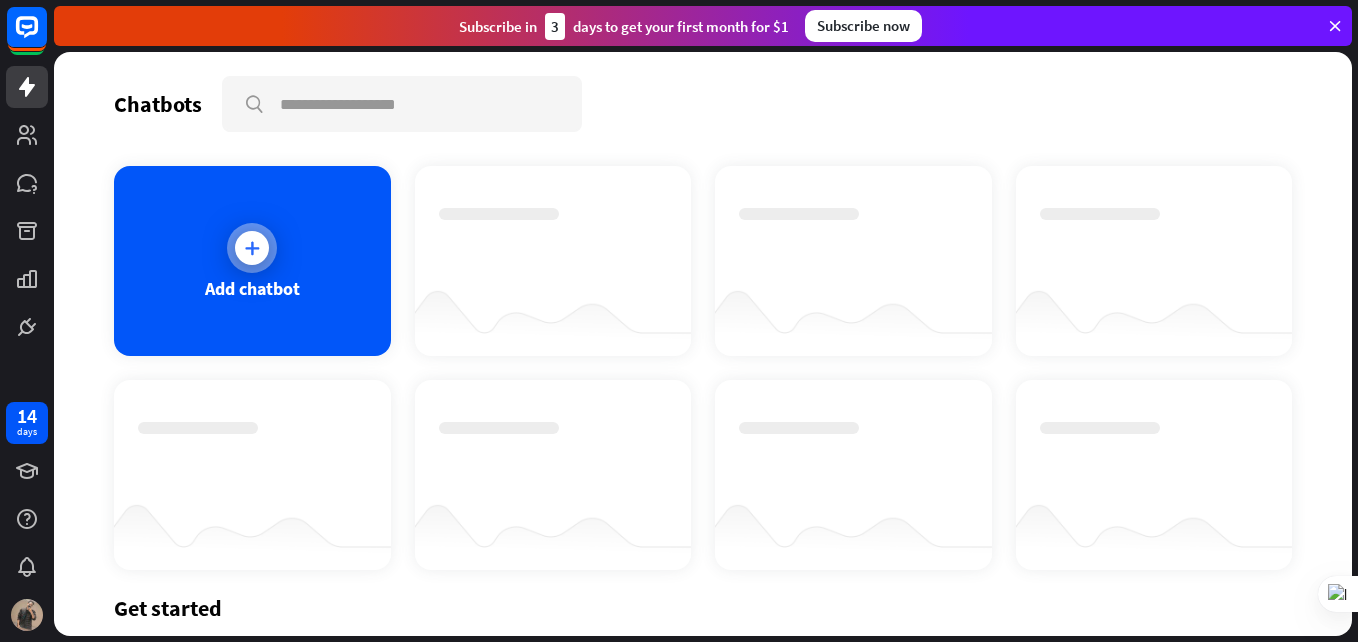 click on "Add chatbot" at bounding box center [252, 261] 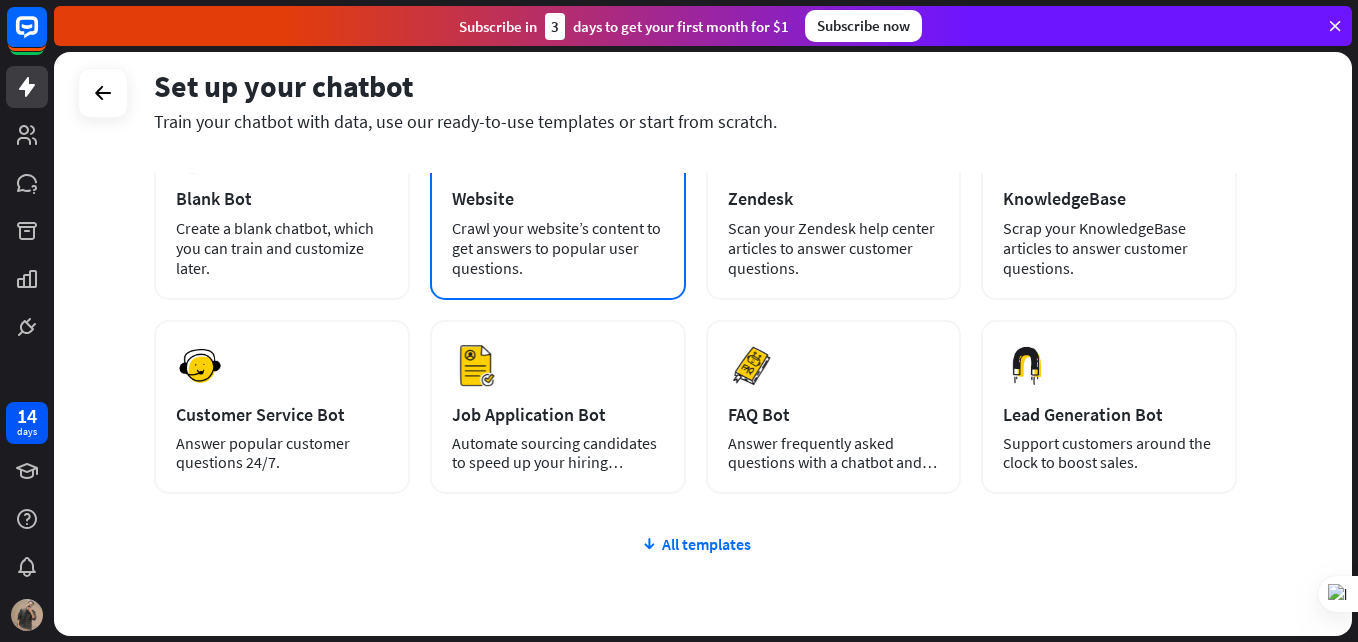 scroll, scrollTop: 100, scrollLeft: 0, axis: vertical 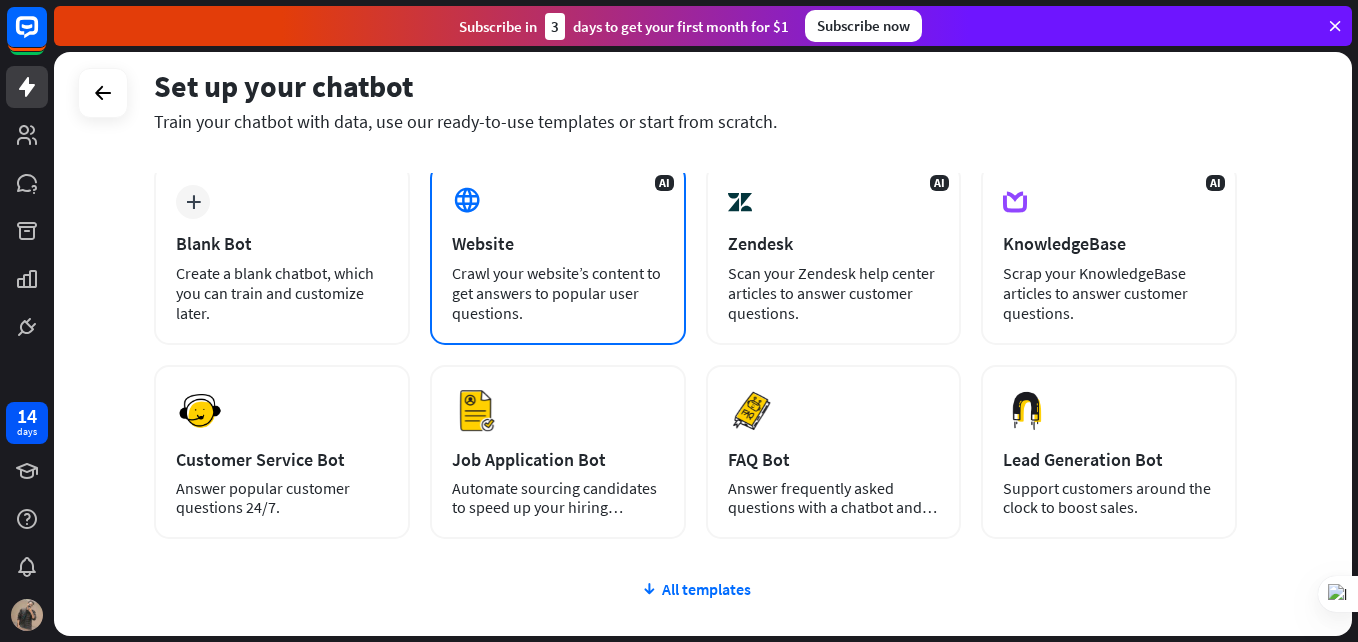 click on "Crawl your website’s content to get answers to
popular user questions." at bounding box center (558, 293) 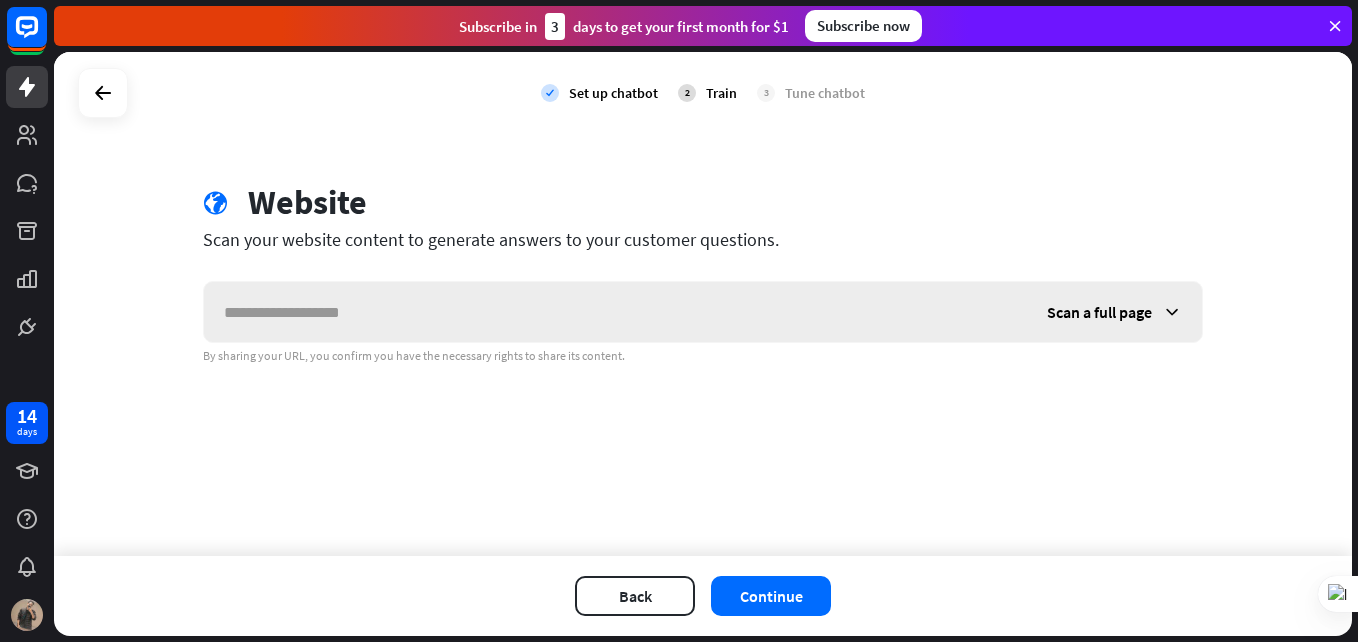click at bounding box center [615, 312] 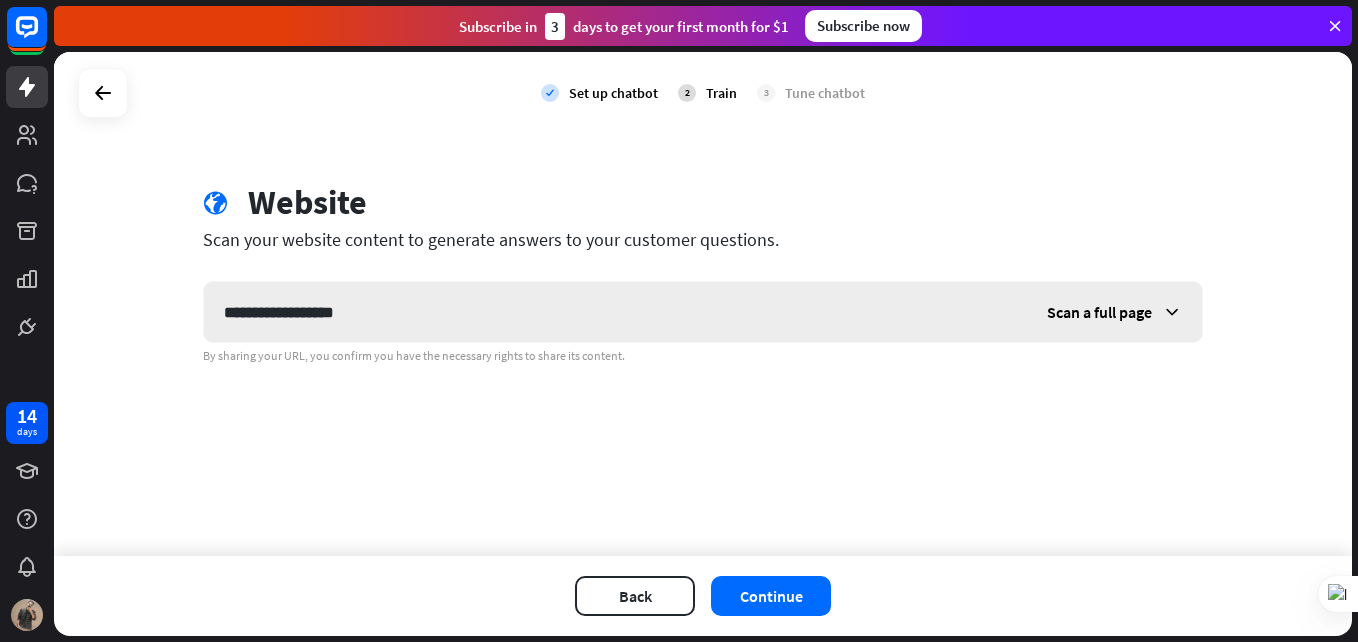 type on "**********" 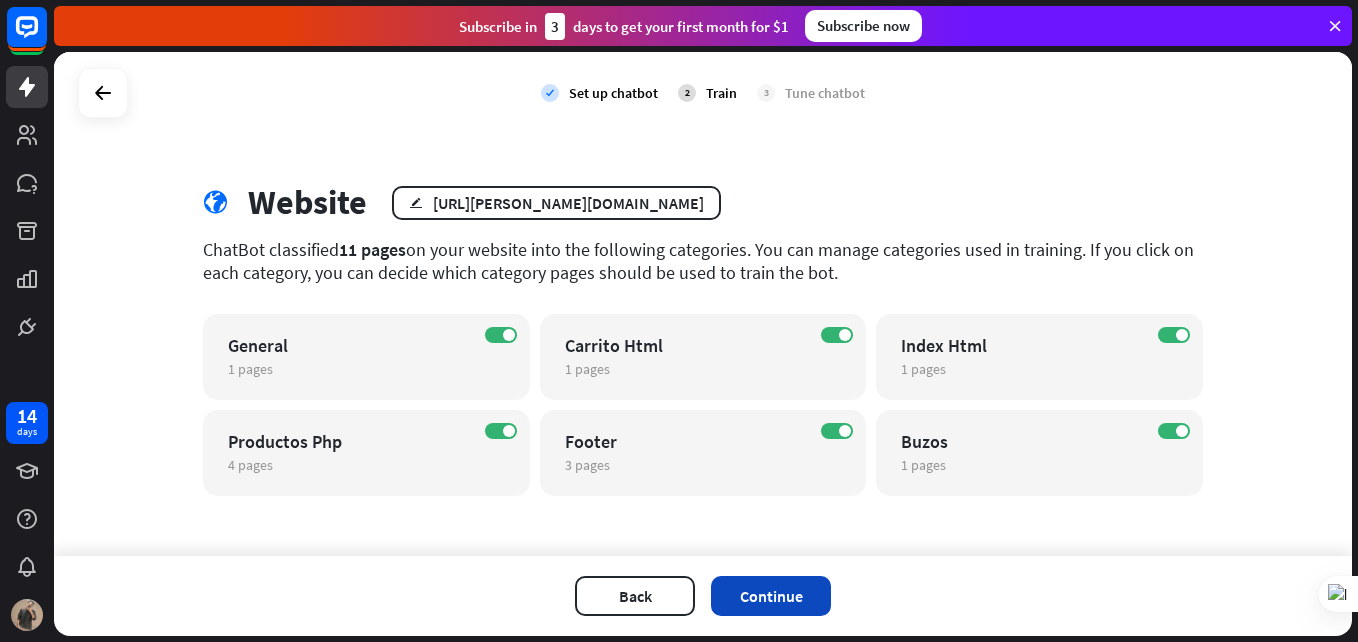 click on "Continue" at bounding box center [771, 596] 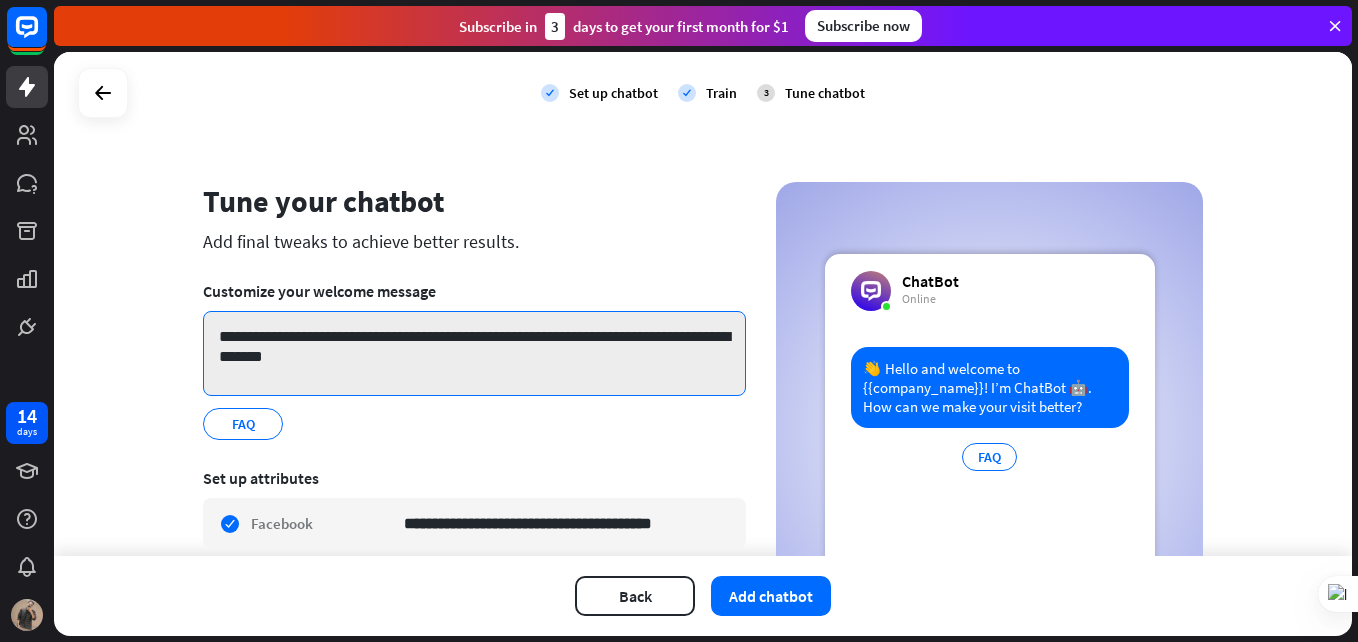 click on "**********" at bounding box center (474, 353) 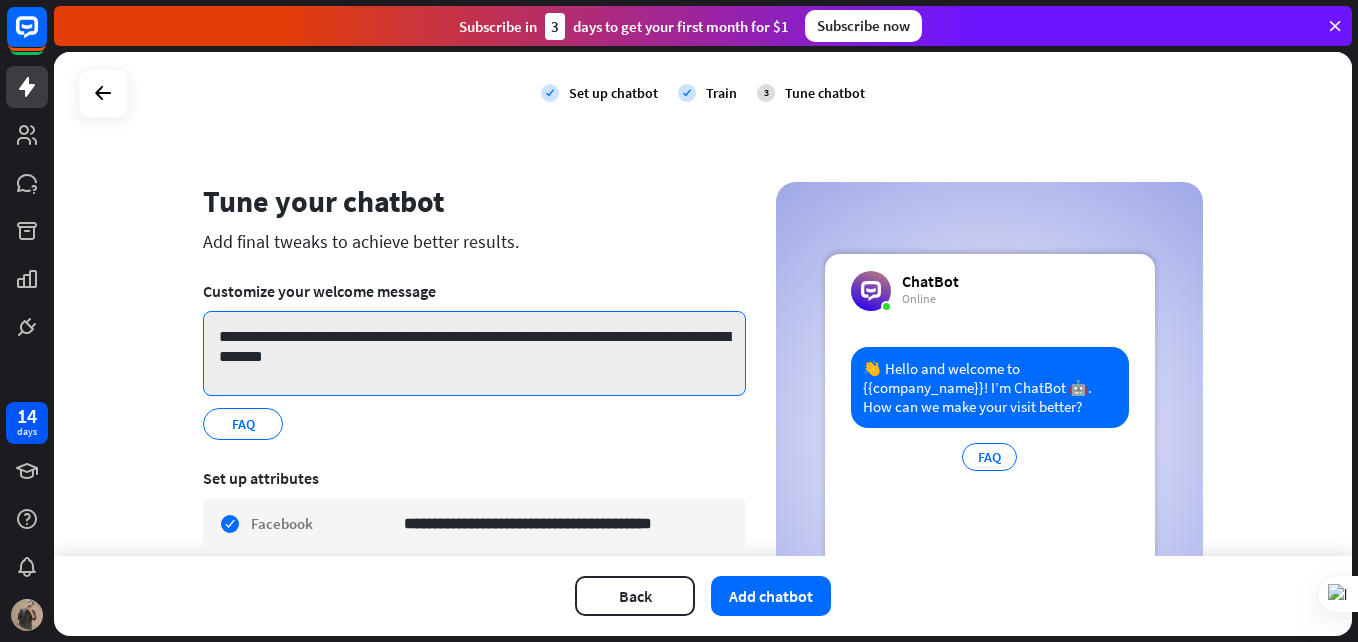drag, startPoint x: 241, startPoint y: 332, endPoint x: 517, endPoint y: 342, distance: 276.1811 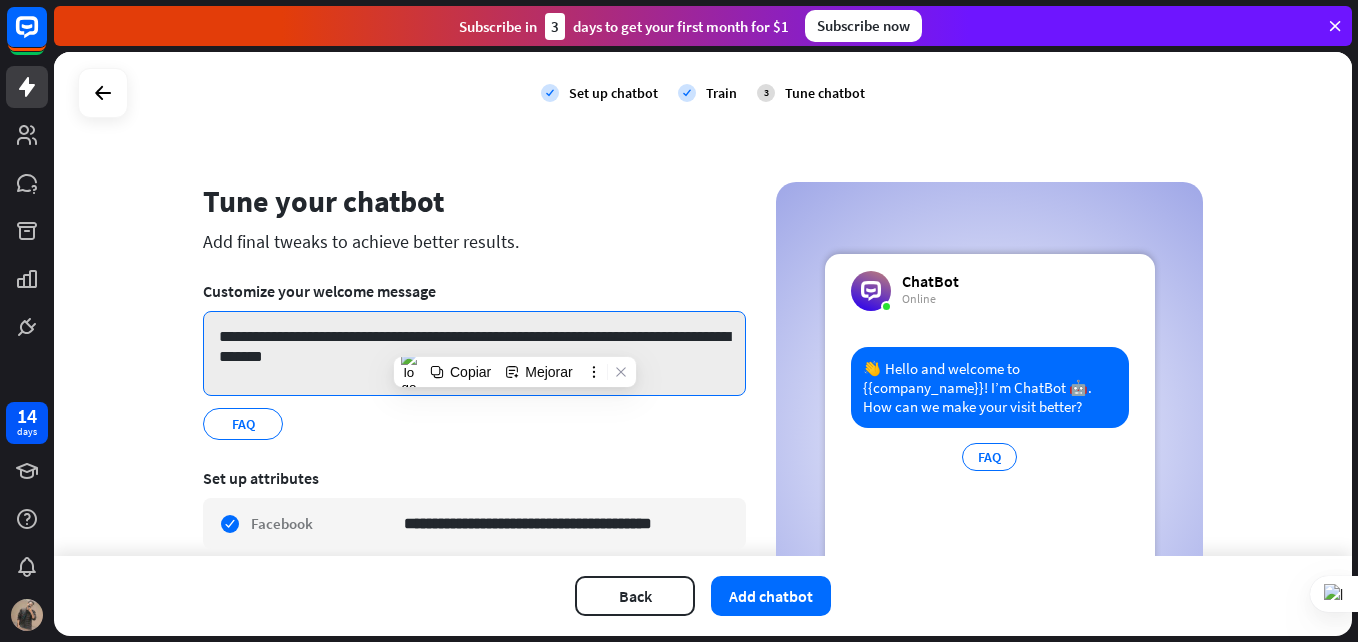 click on "**********" at bounding box center [474, 353] 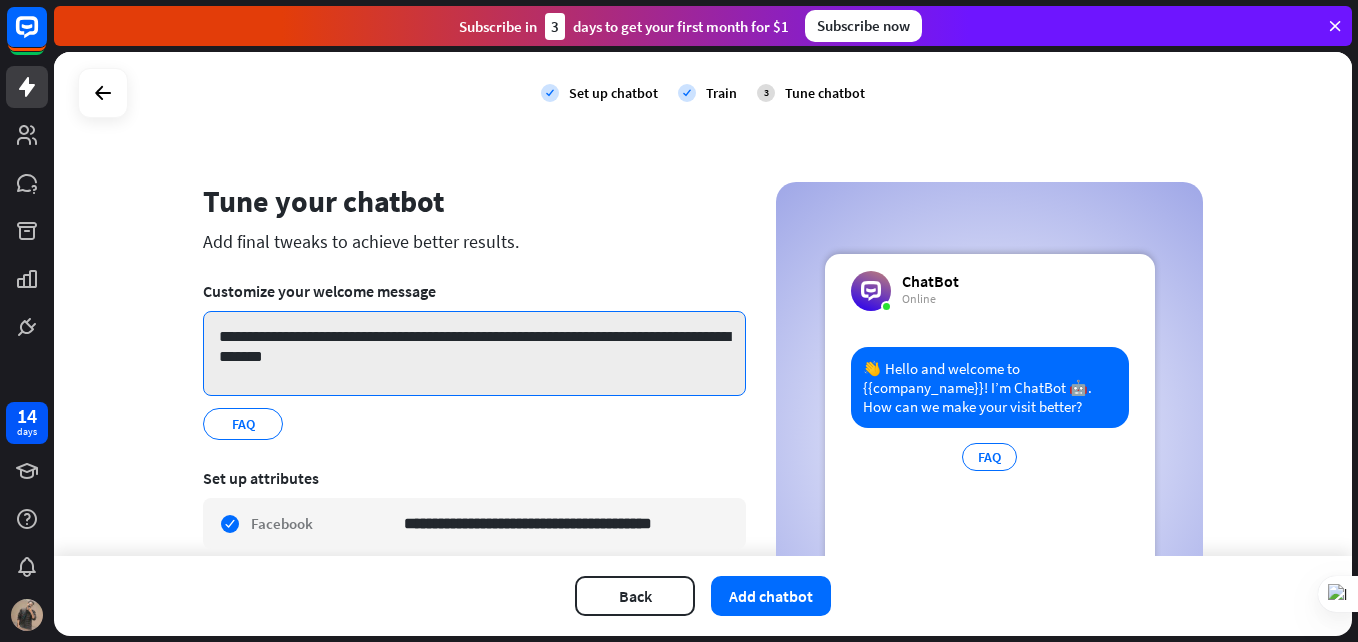 drag, startPoint x: 240, startPoint y: 336, endPoint x: 376, endPoint y: 346, distance: 136.36716 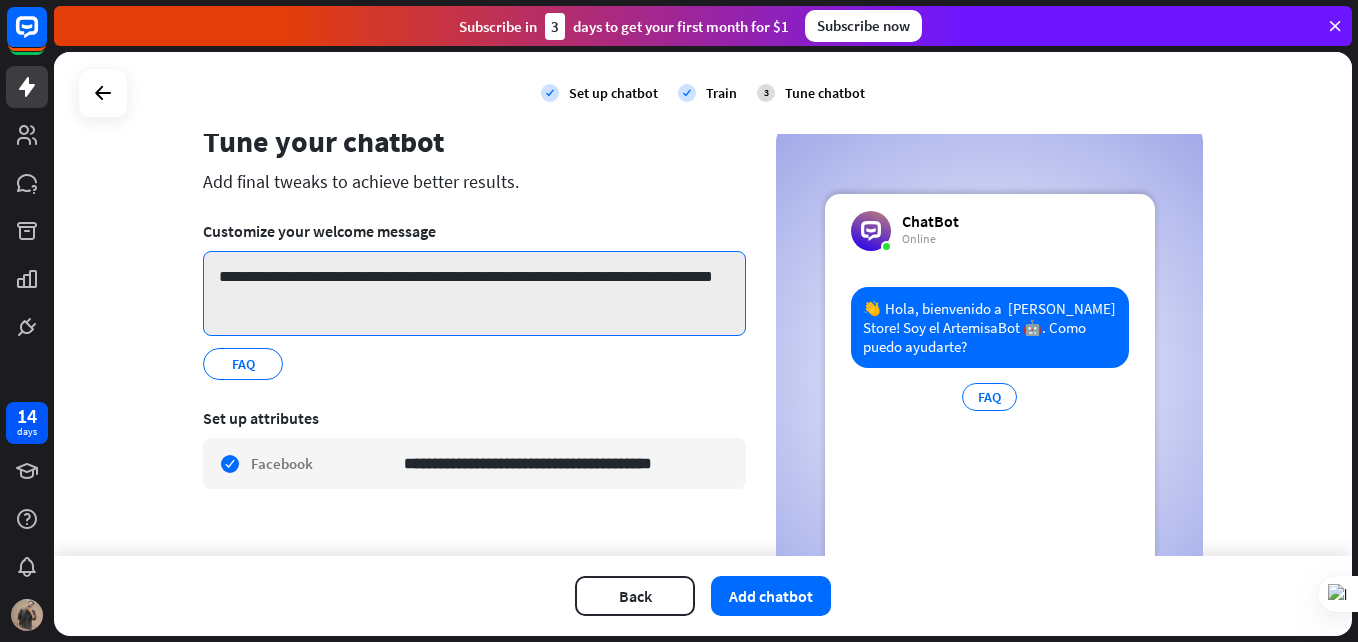 scroll, scrollTop: 0, scrollLeft: 0, axis: both 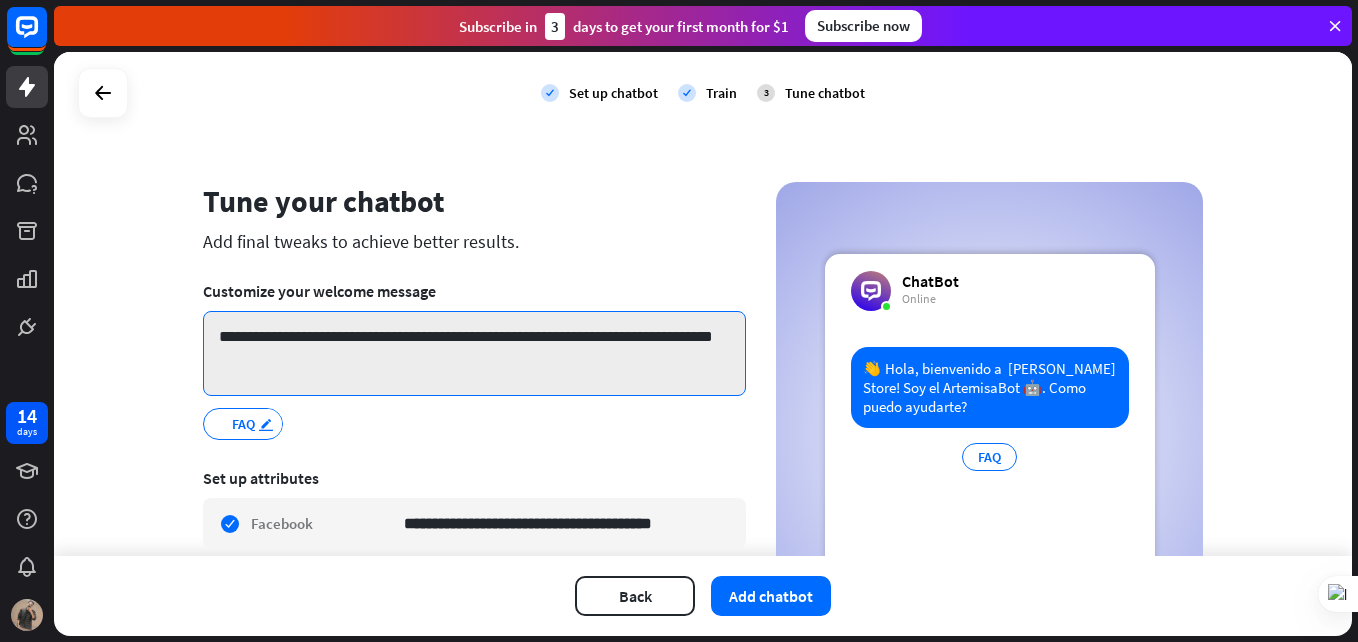 type on "**********" 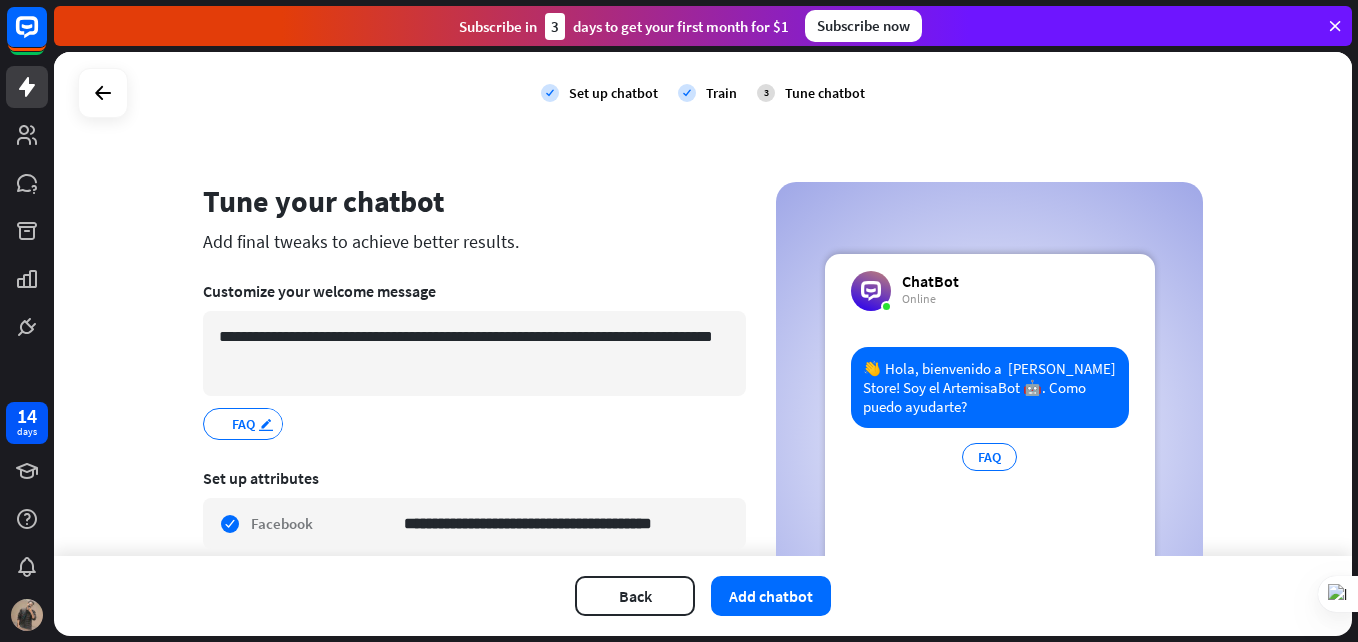 click on "edit" at bounding box center [266, 424] 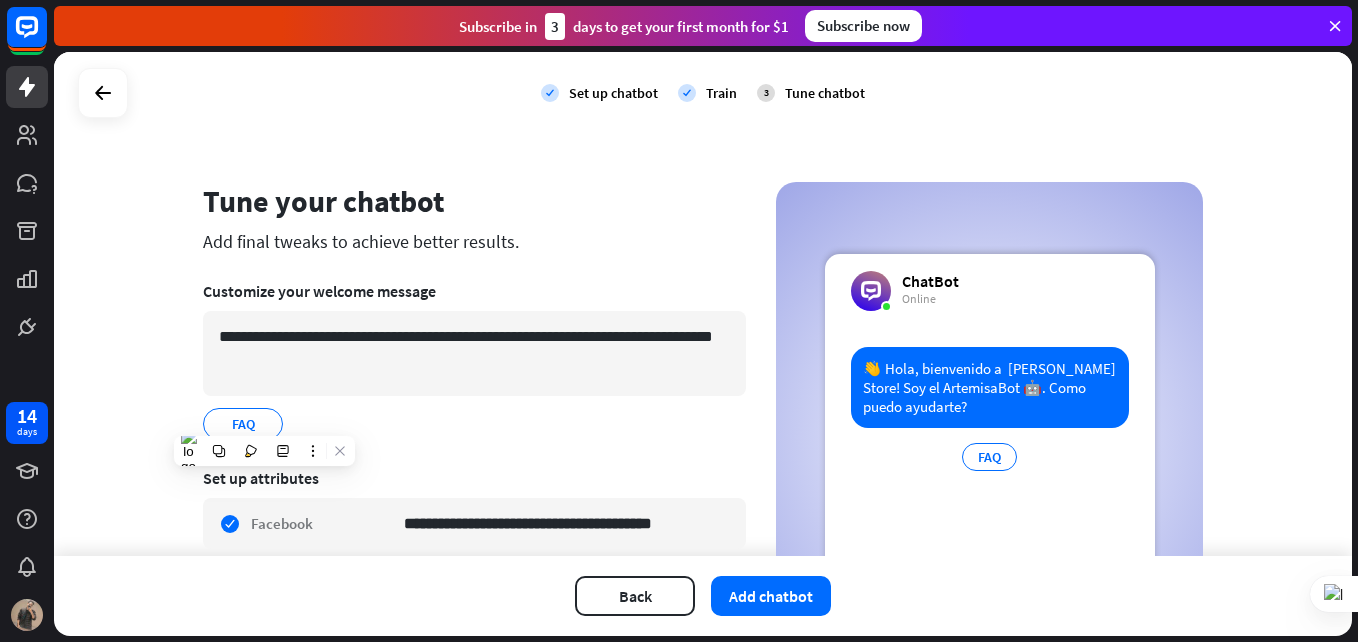 click on "**********" at bounding box center [474, 360] 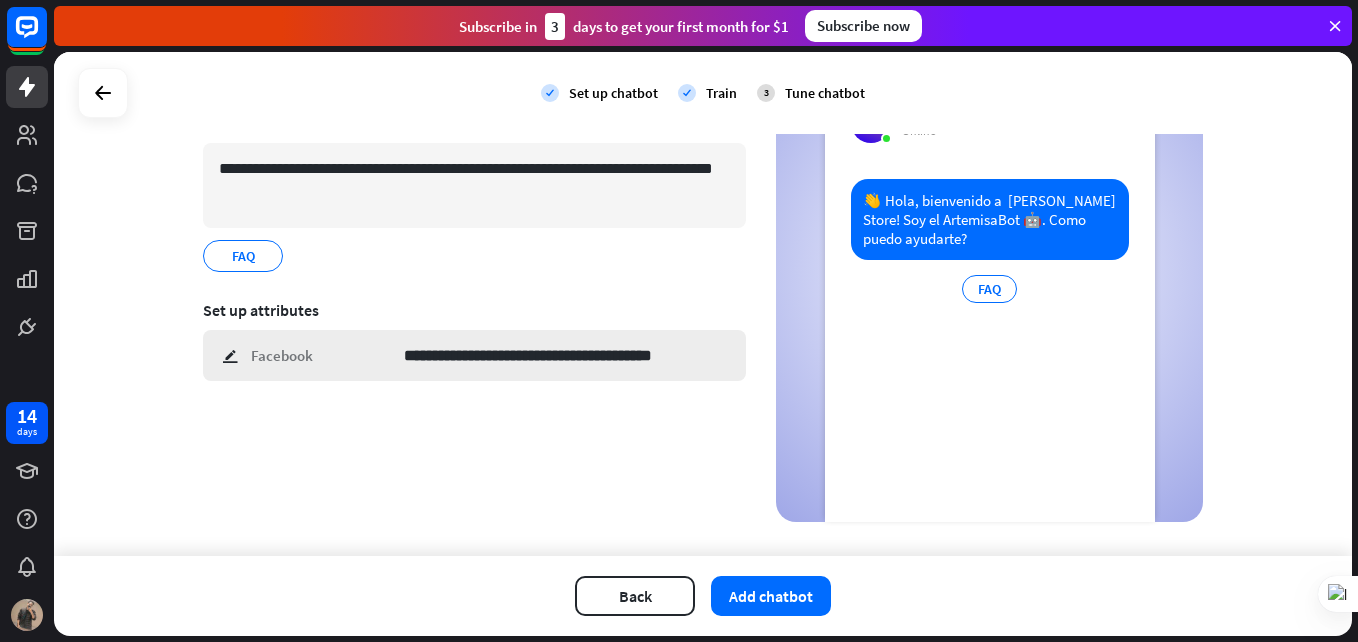 scroll, scrollTop: 198, scrollLeft: 0, axis: vertical 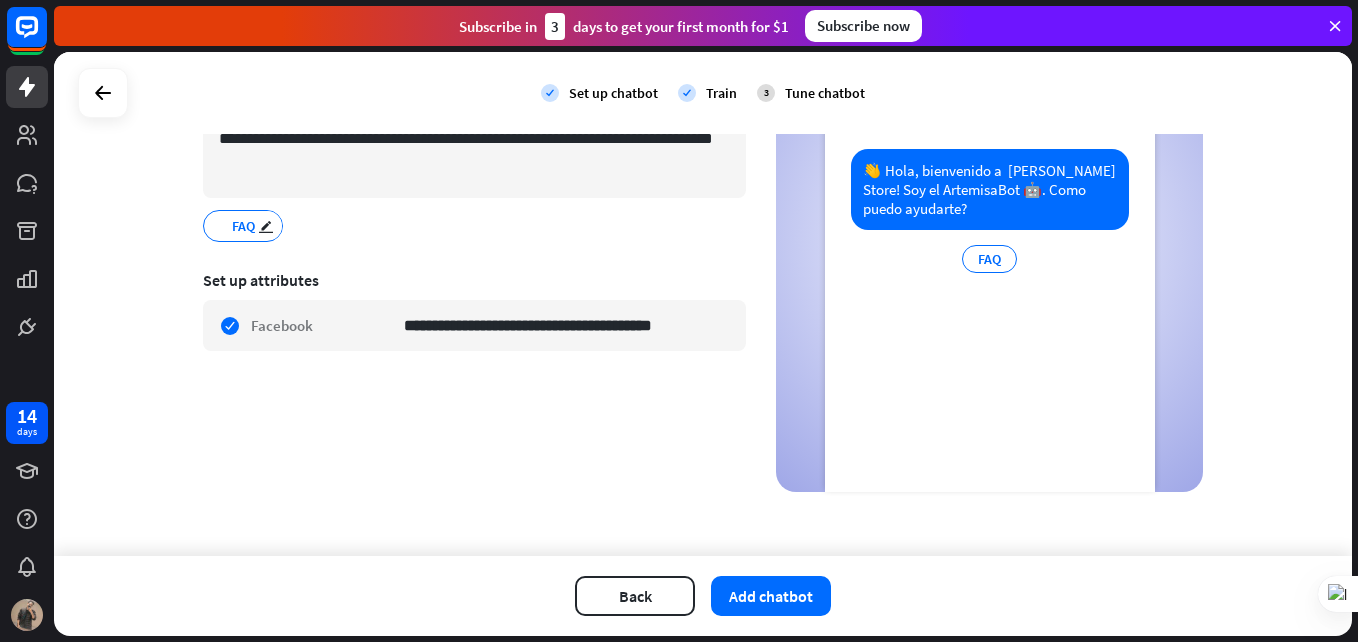 click on "FAQ" at bounding box center [243, 226] 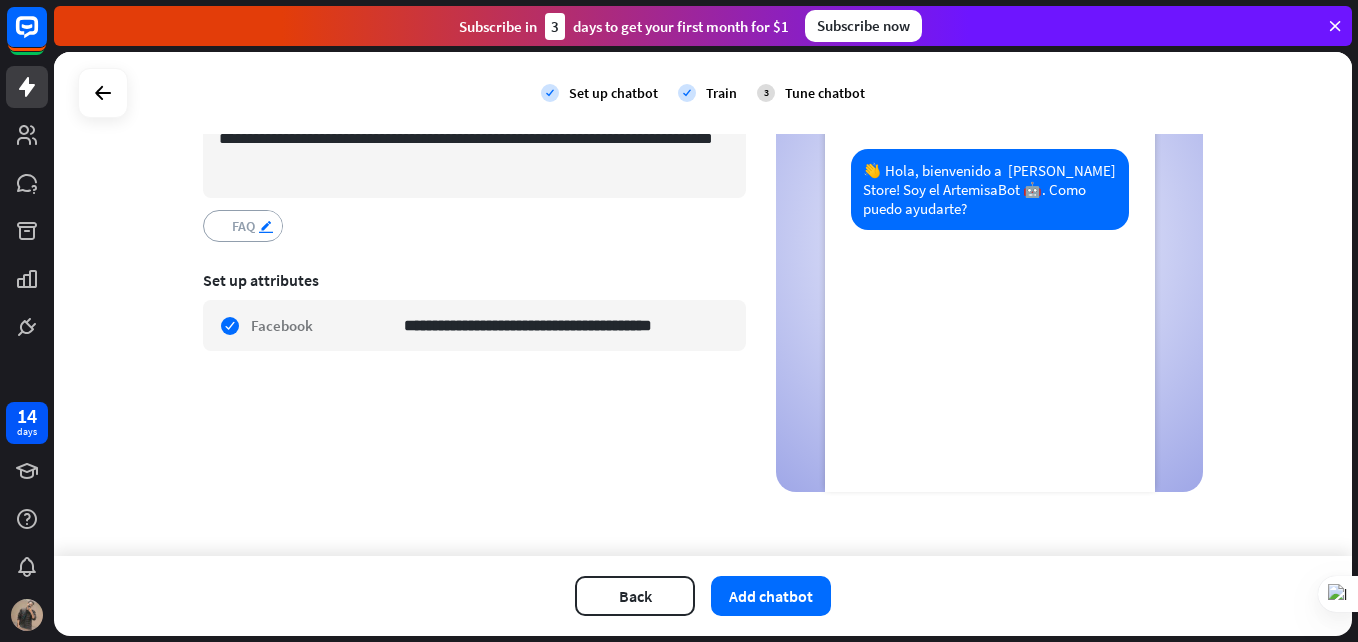 click on "edit" at bounding box center (266, 226) 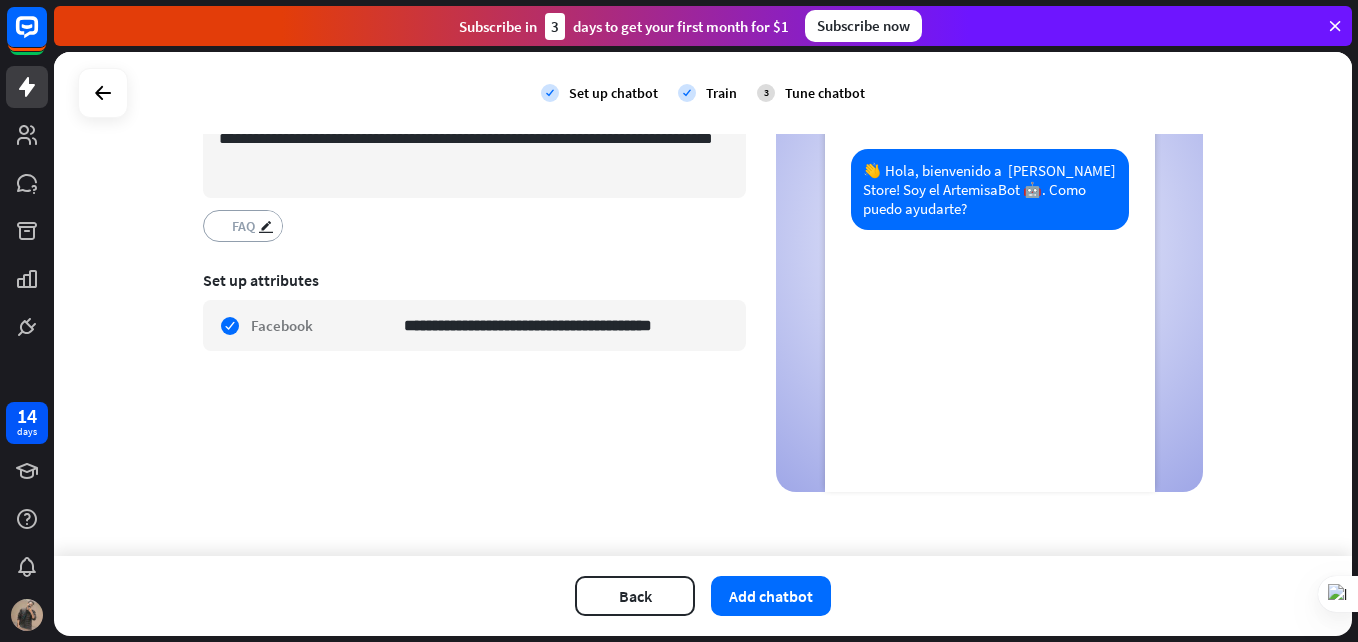 scroll, scrollTop: 0, scrollLeft: 0, axis: both 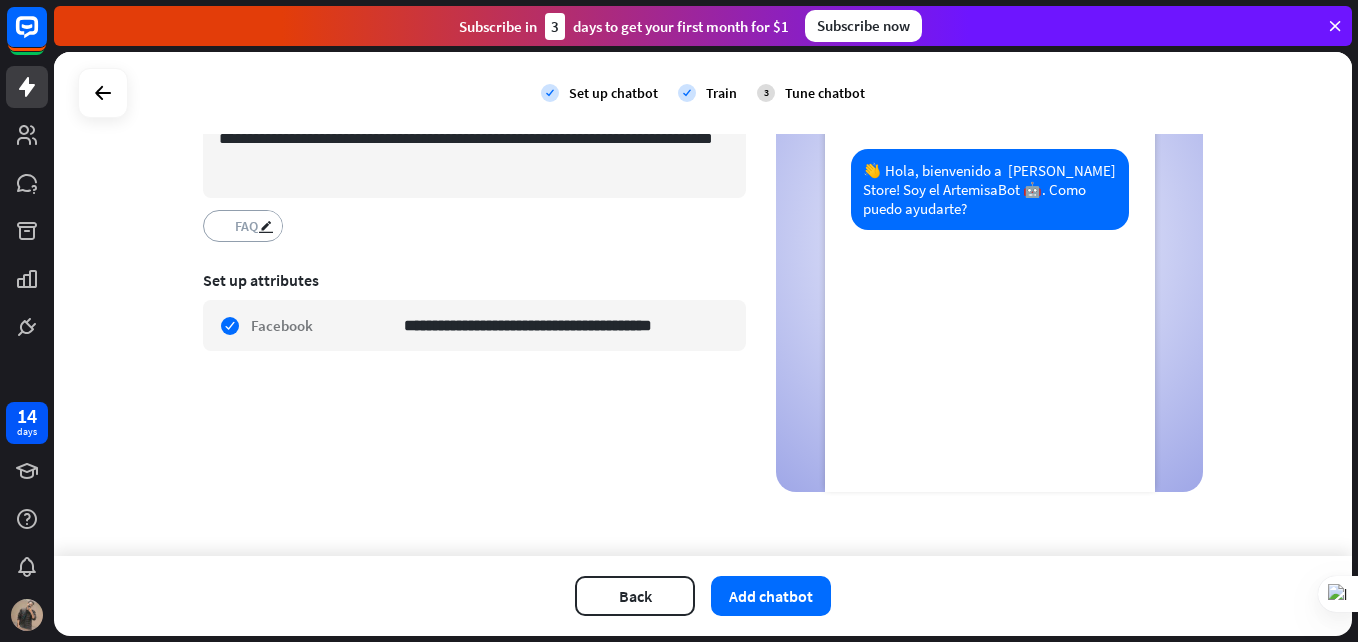 type on "*" 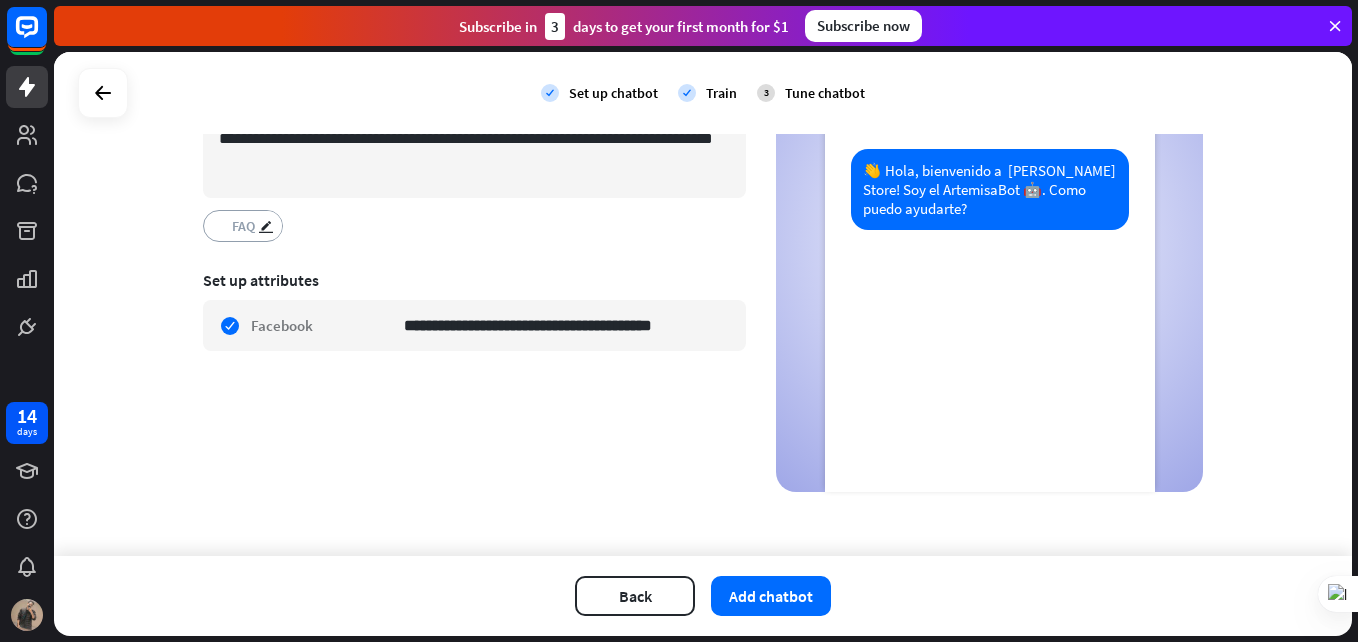 scroll, scrollTop: 0, scrollLeft: 0, axis: both 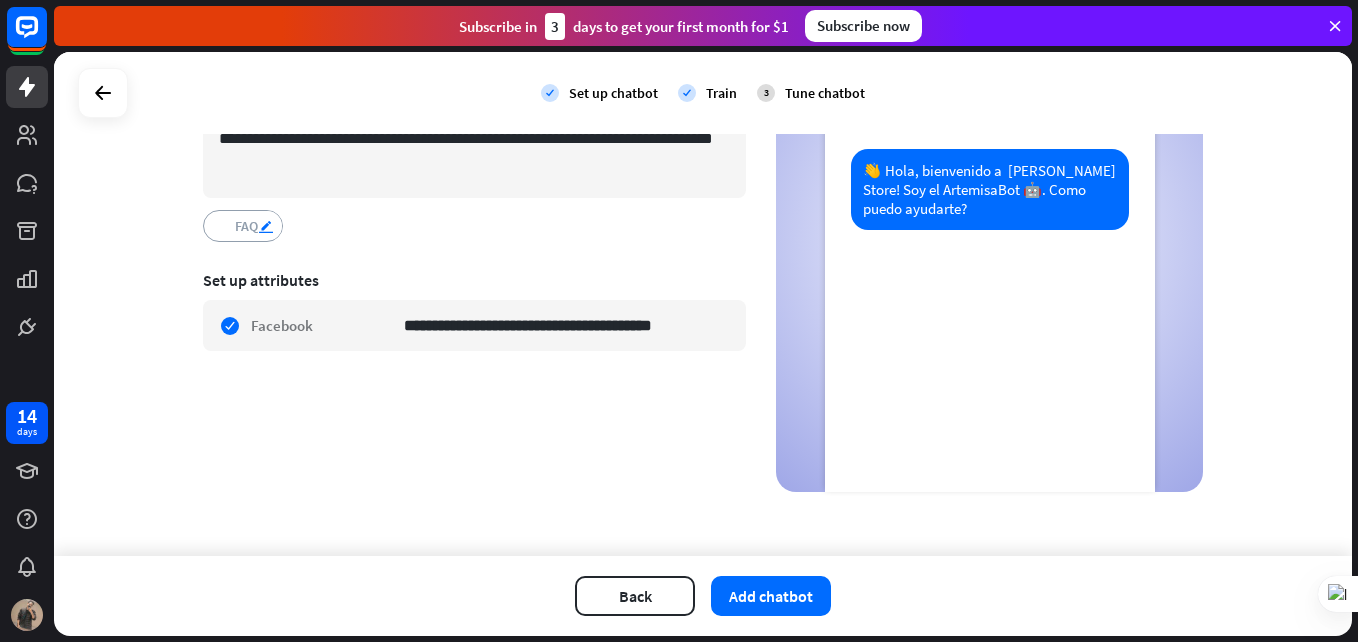 click on "..
FAQ
edit" at bounding box center [243, 226] 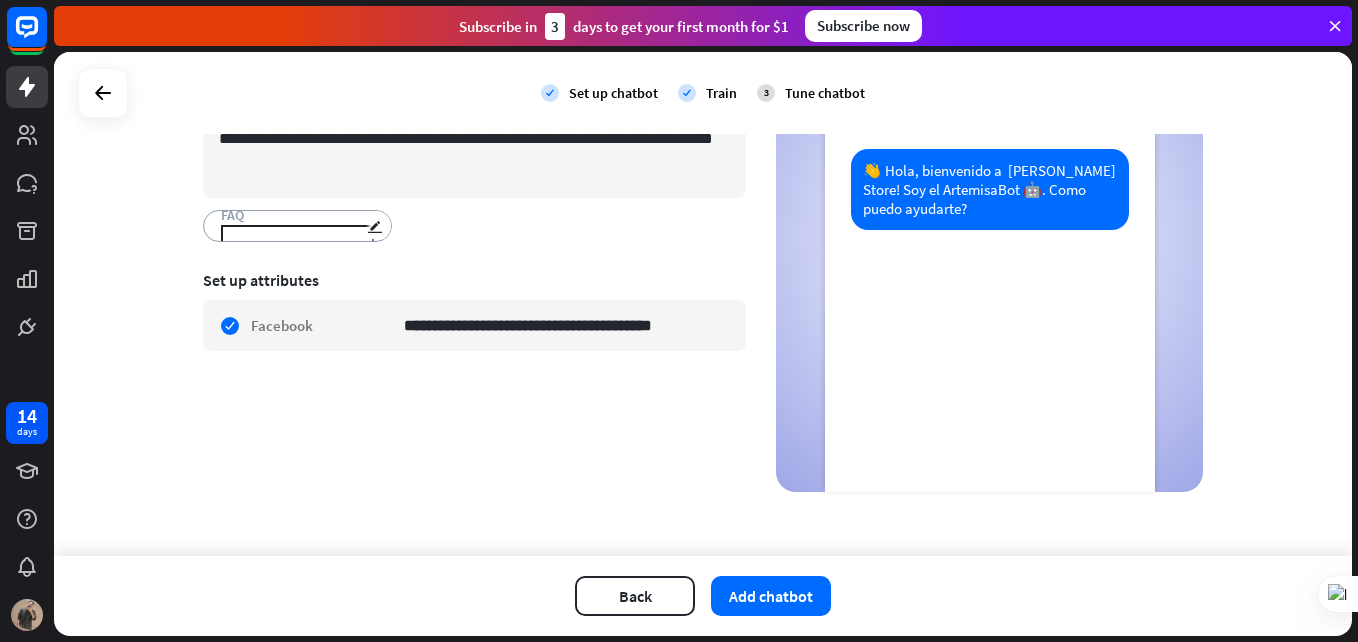 click at bounding box center [297, 235] 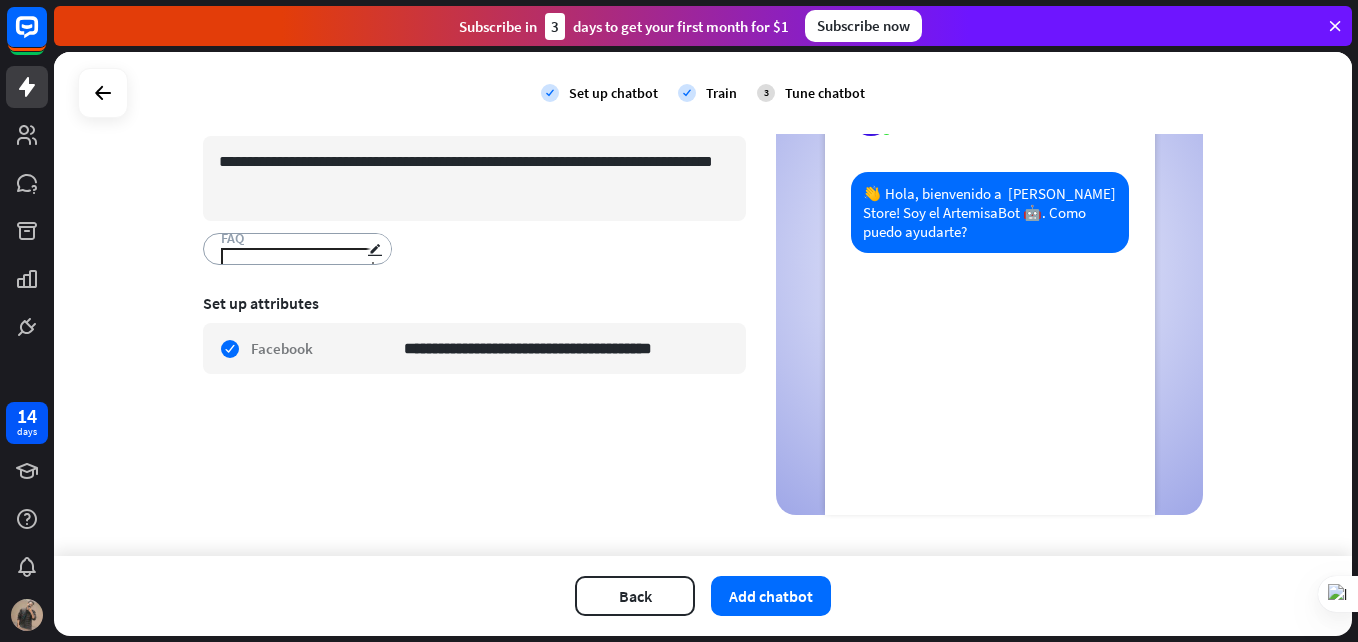 scroll, scrollTop: 198, scrollLeft: 0, axis: vertical 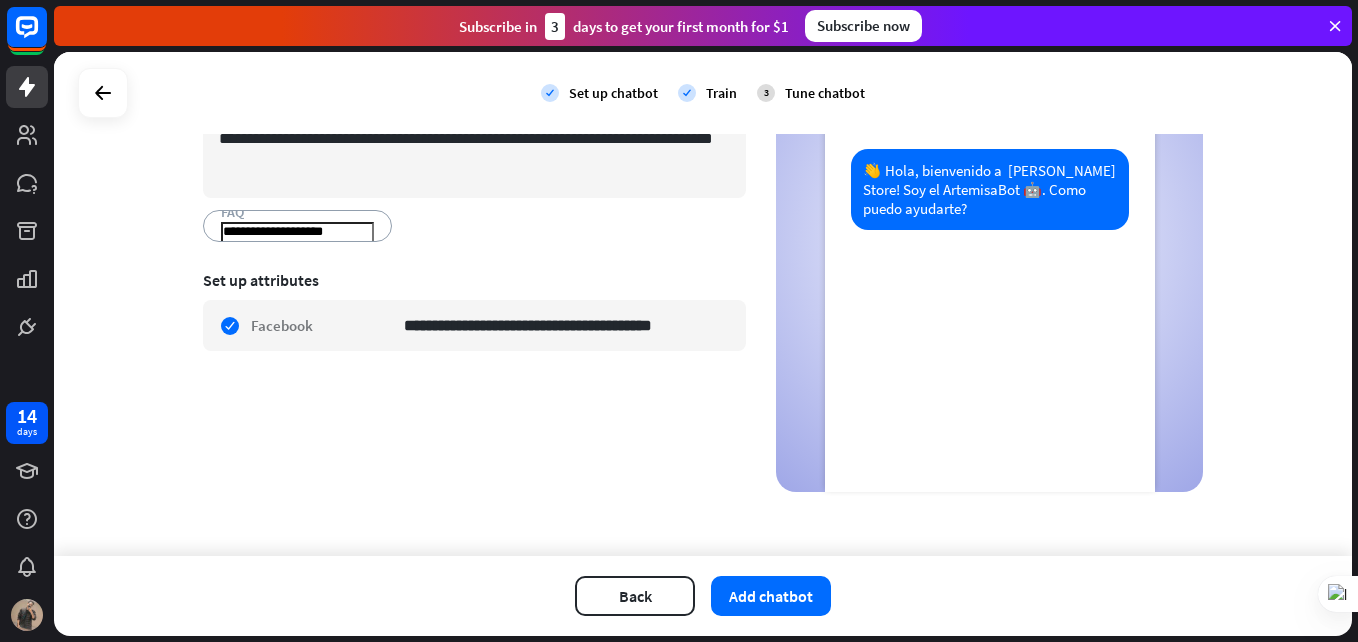 type on "**********" 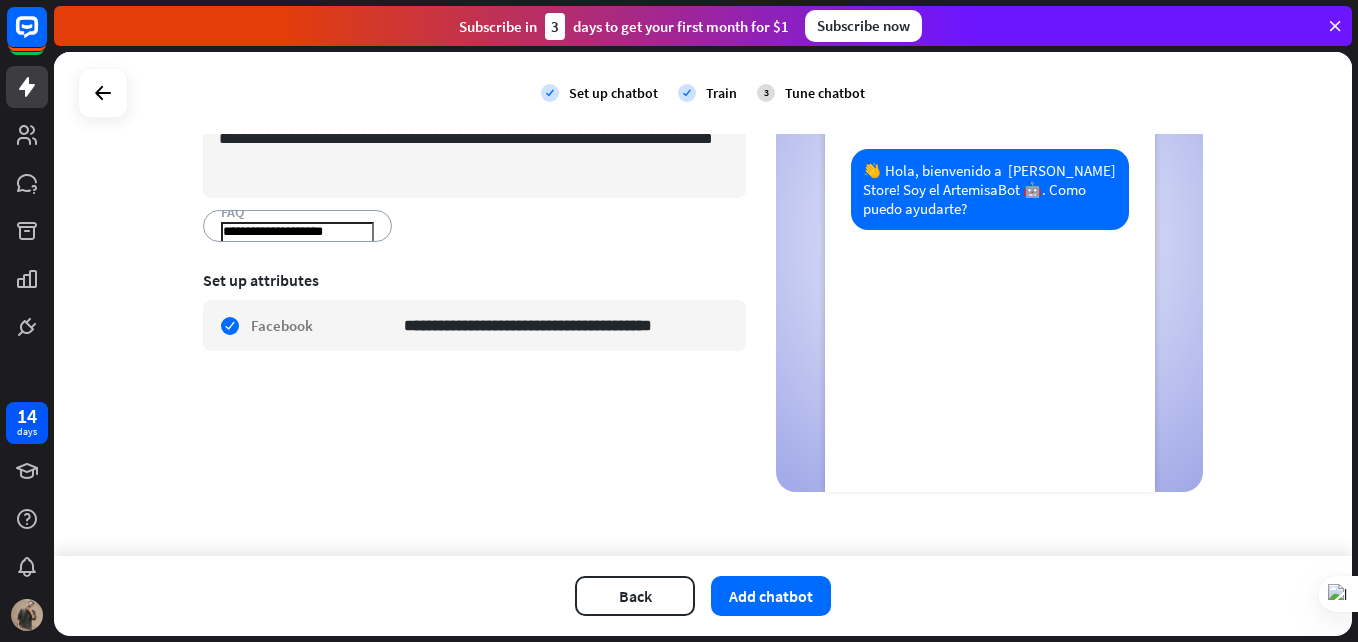 click on "**********" at bounding box center [474, 226] 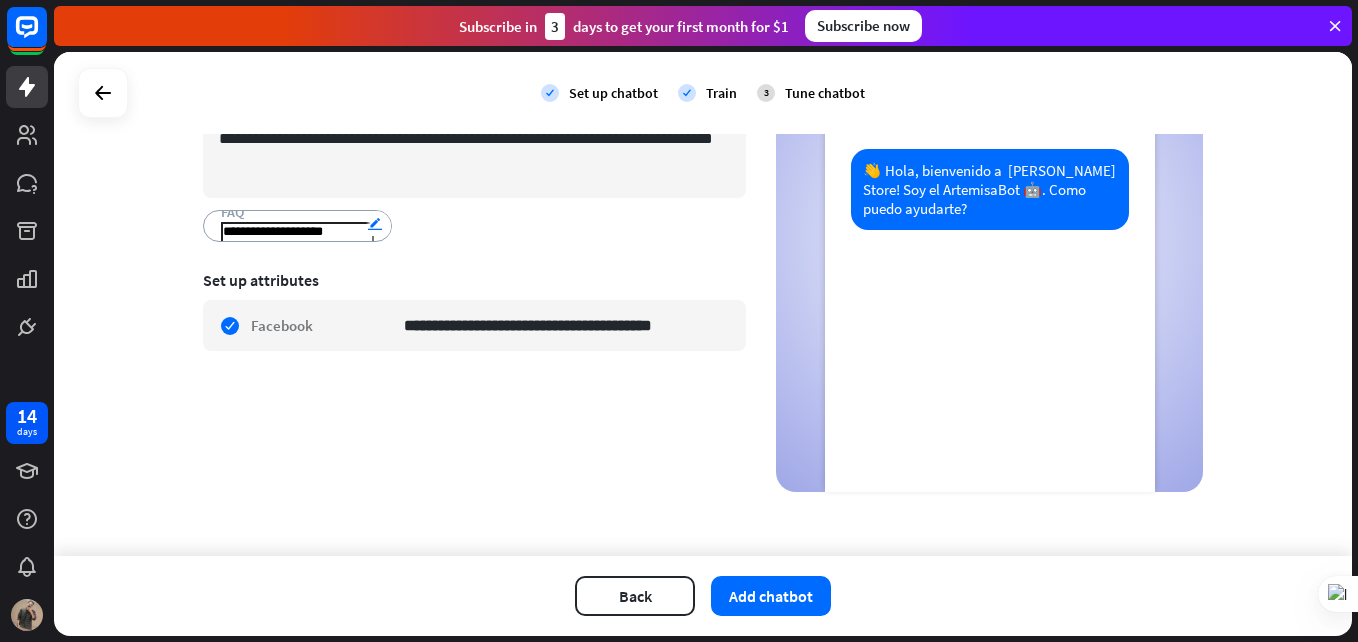 click on "edit" at bounding box center (375, 223) 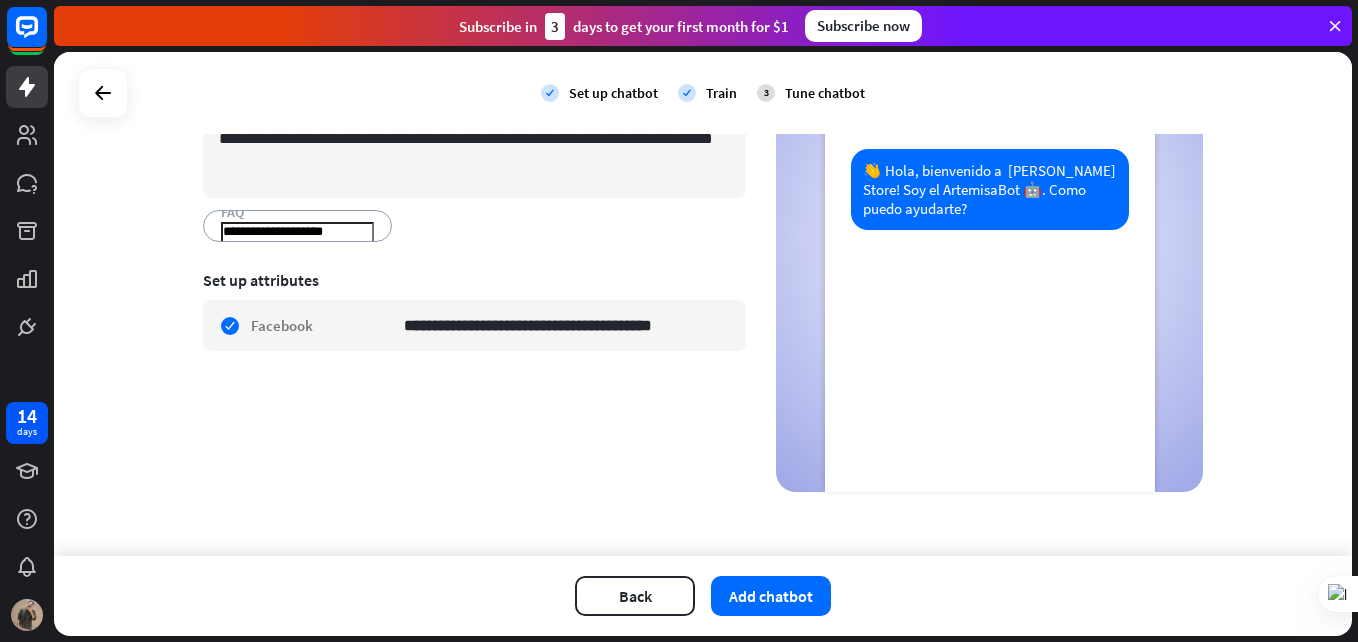 click on "**********" at bounding box center (474, 226) 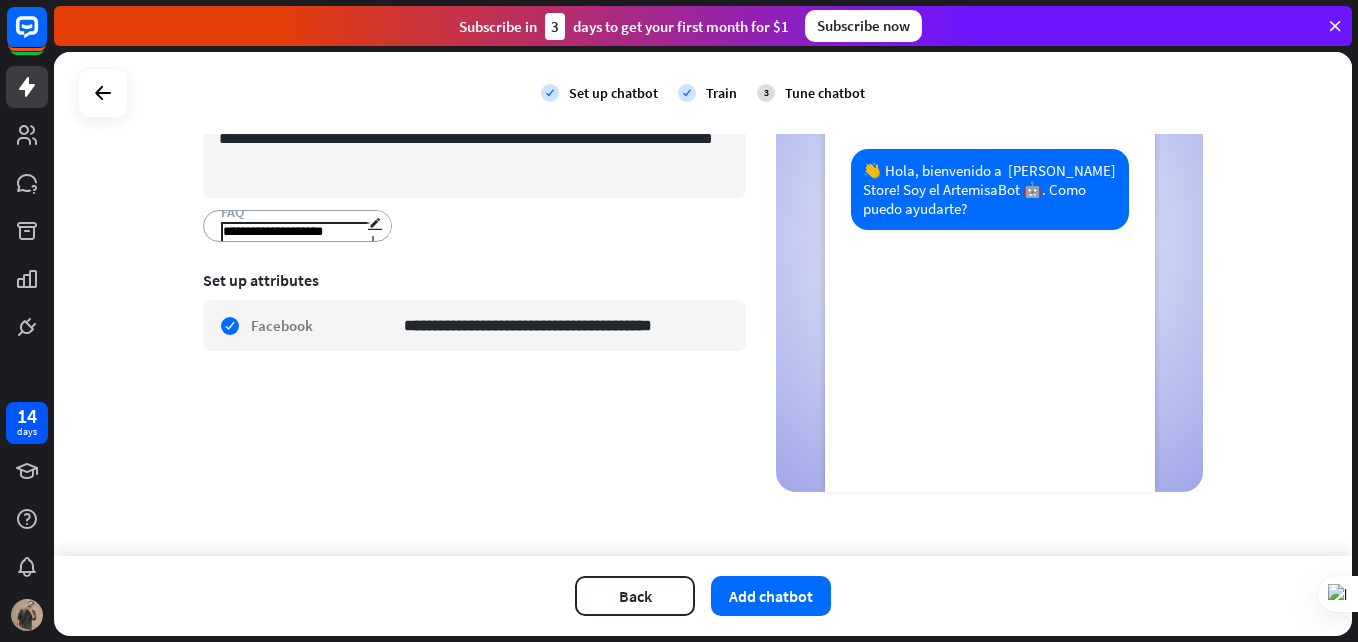 click on "**********" at bounding box center [297, 232] 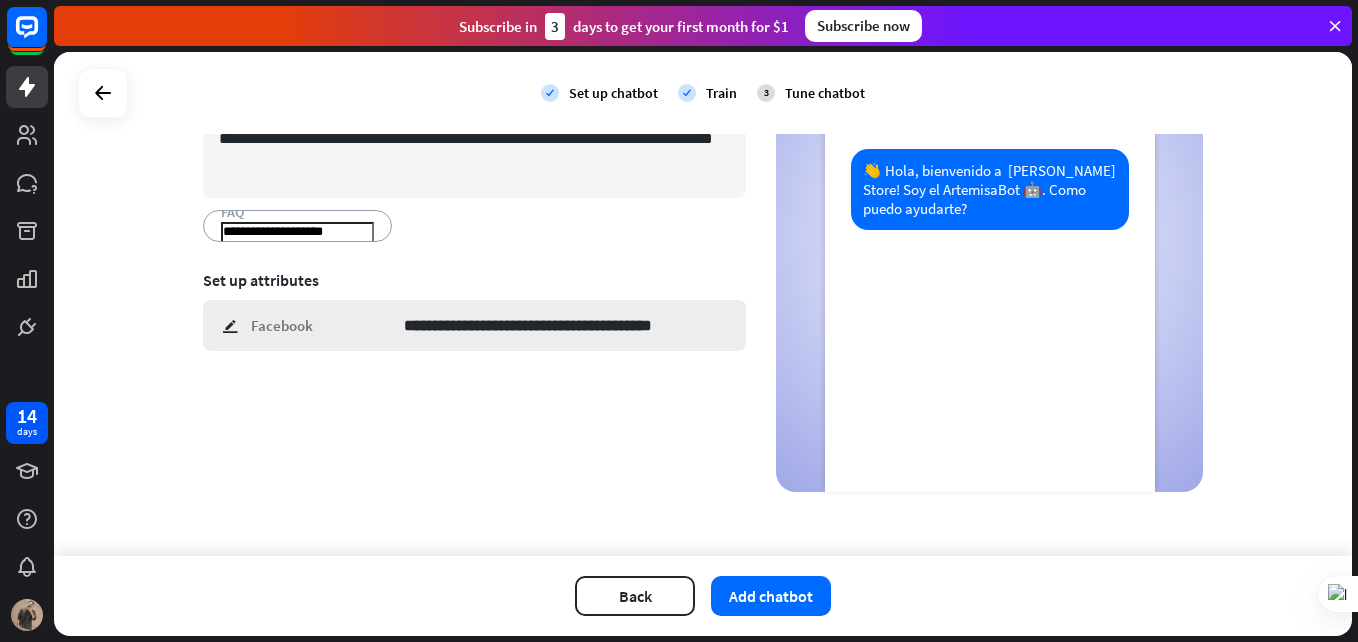 drag, startPoint x: 283, startPoint y: 216, endPoint x: 392, endPoint y: 315, distance: 147.2481 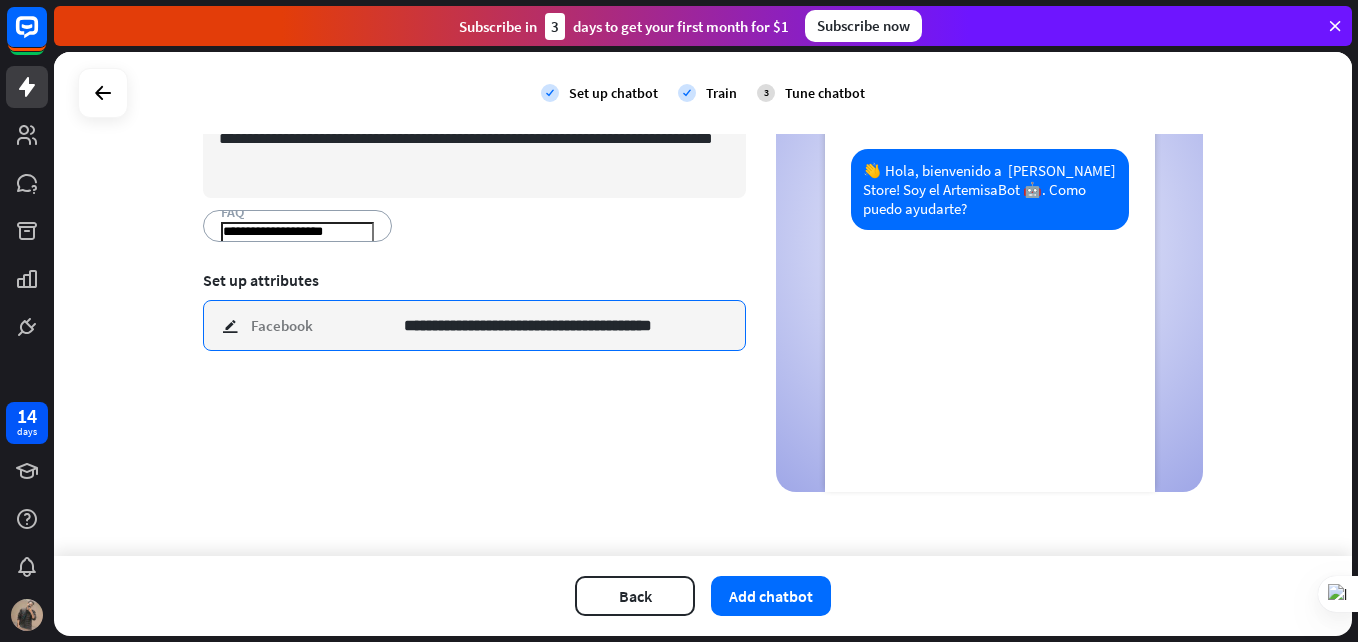 click on "**********" at bounding box center [567, 325] 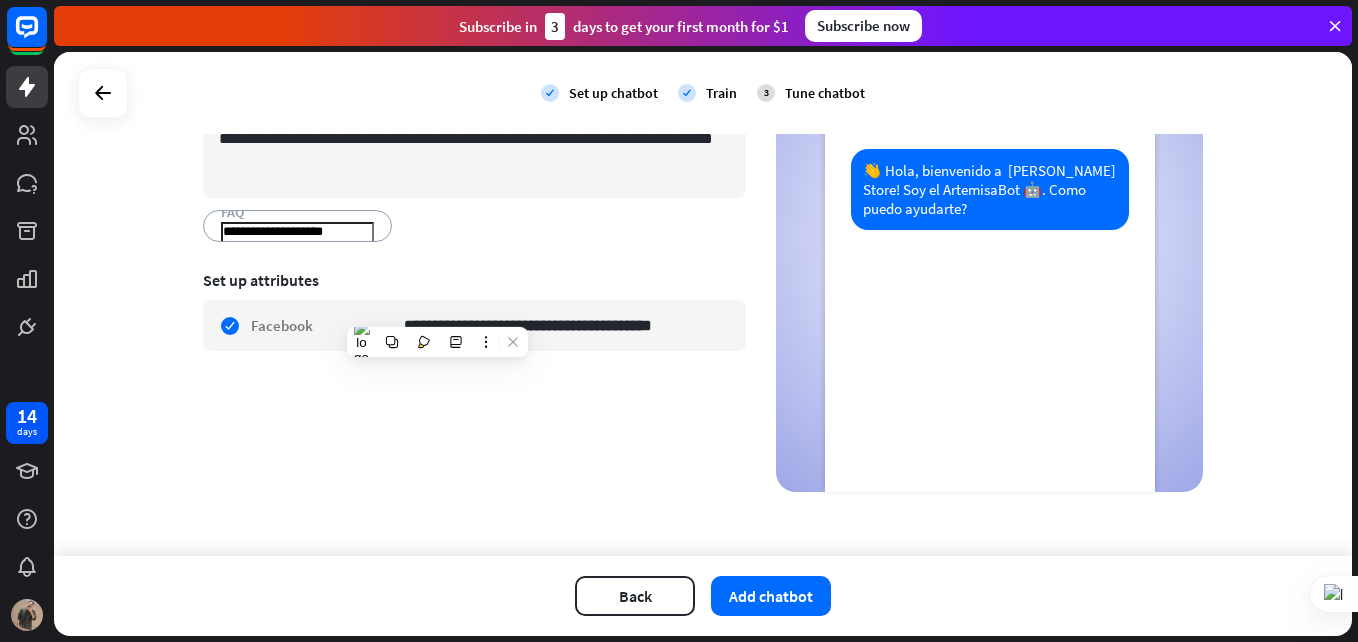 click on "**********" at bounding box center (474, 238) 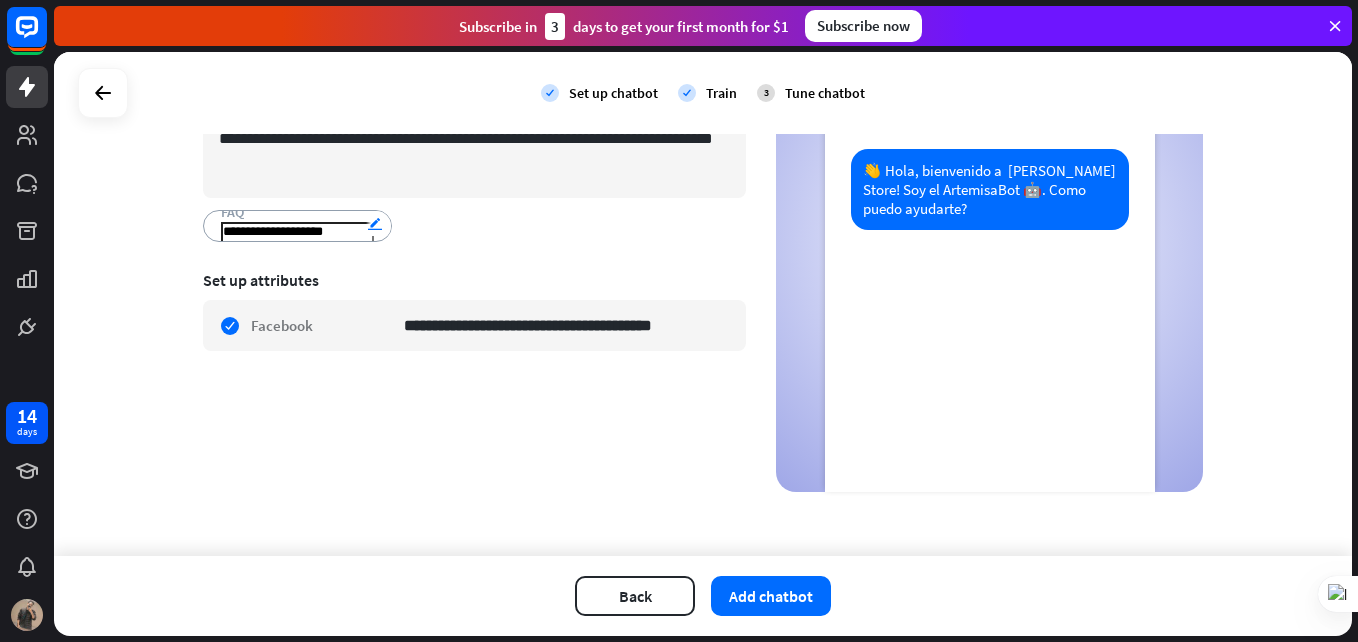 click on "edit" at bounding box center [375, 223] 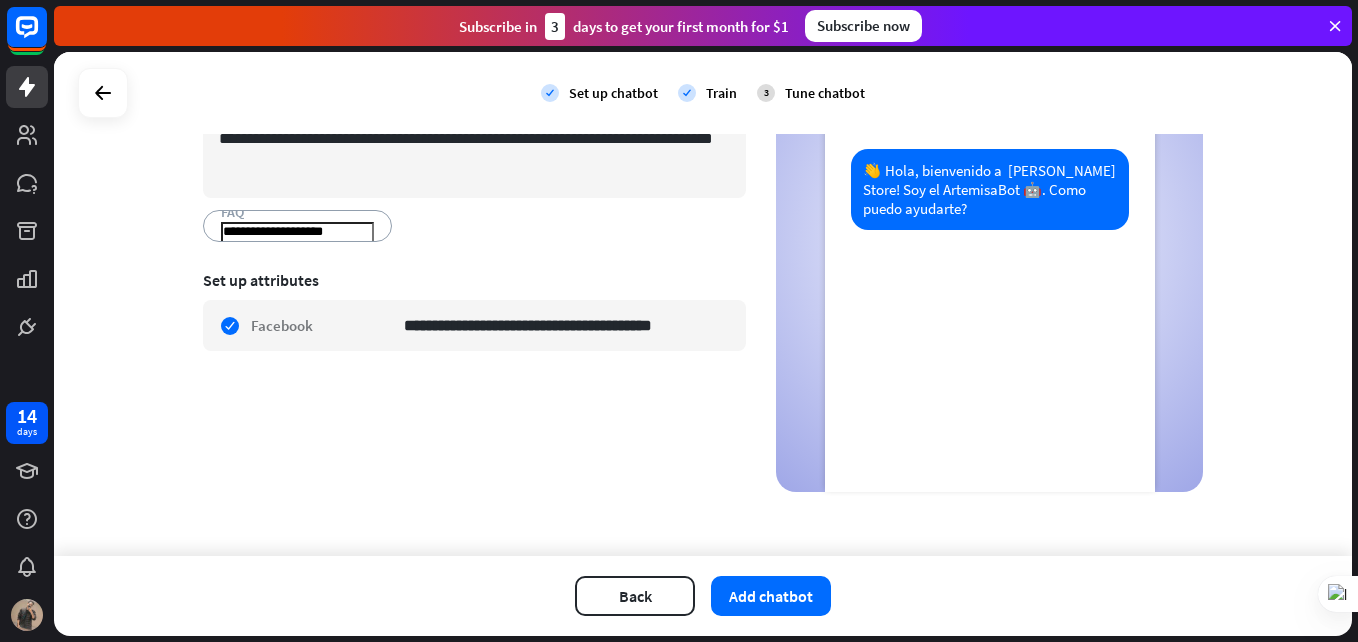 drag, startPoint x: 351, startPoint y: 232, endPoint x: 169, endPoint y: 232, distance: 182 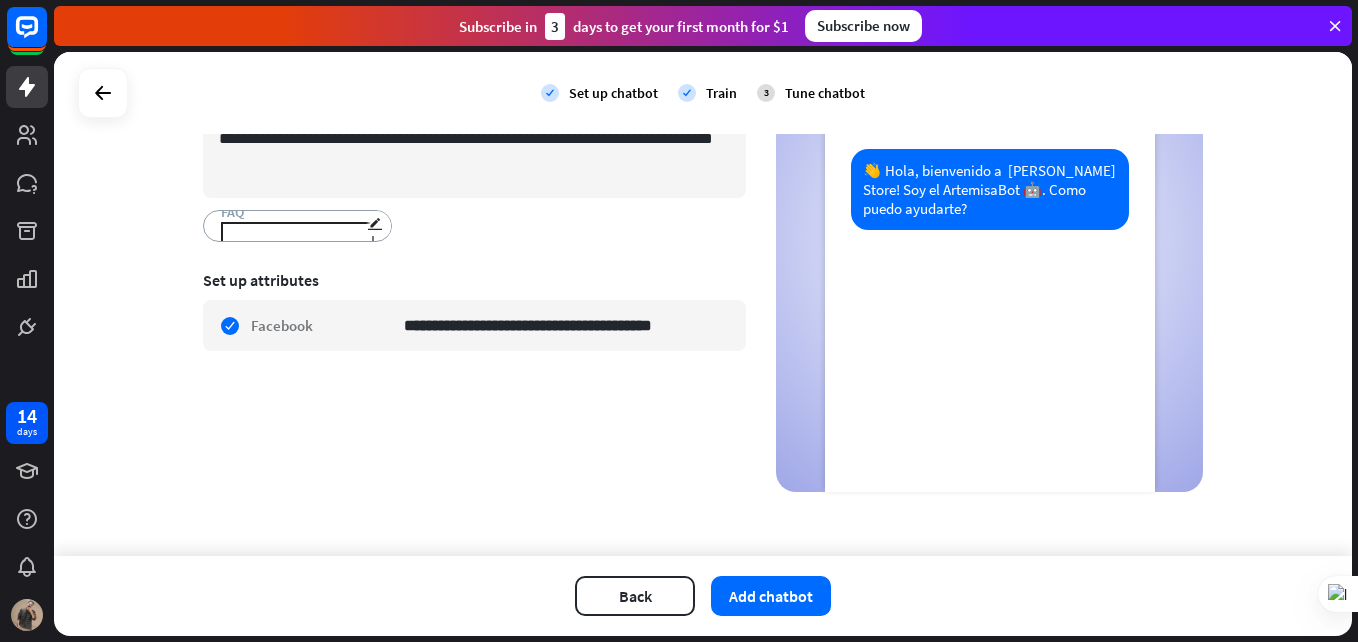 click on "FAQ" at bounding box center [297, 223] 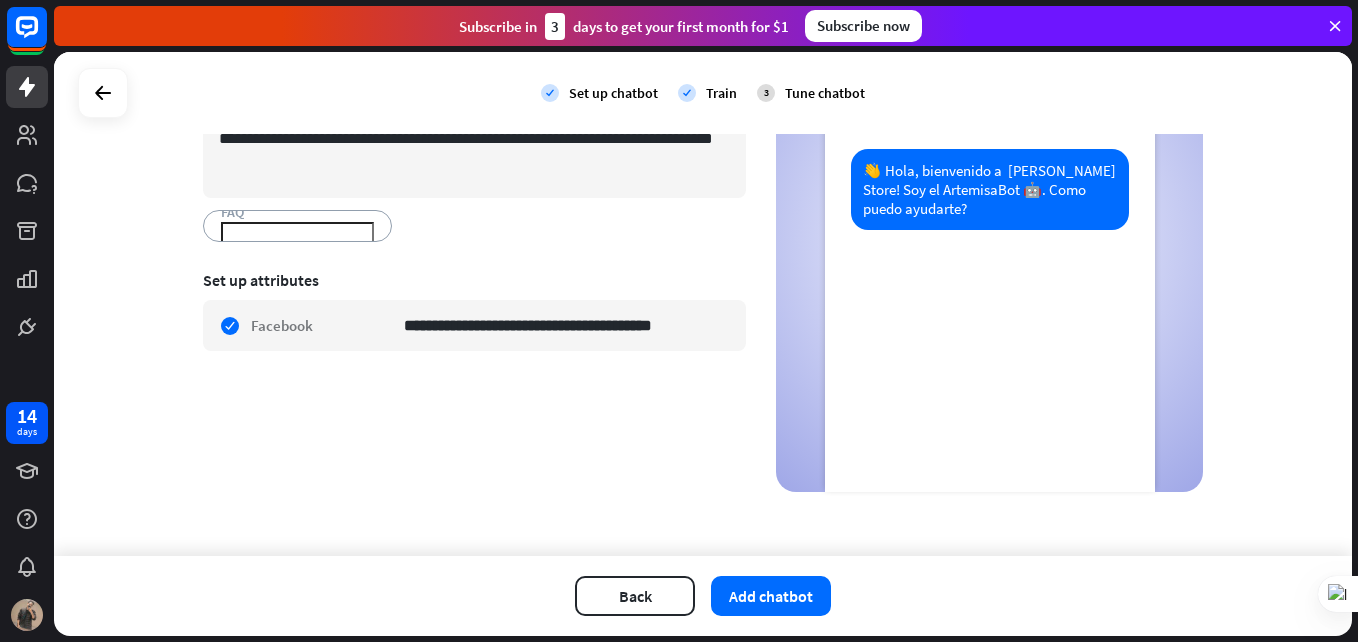 click on "**********" at bounding box center [474, 162] 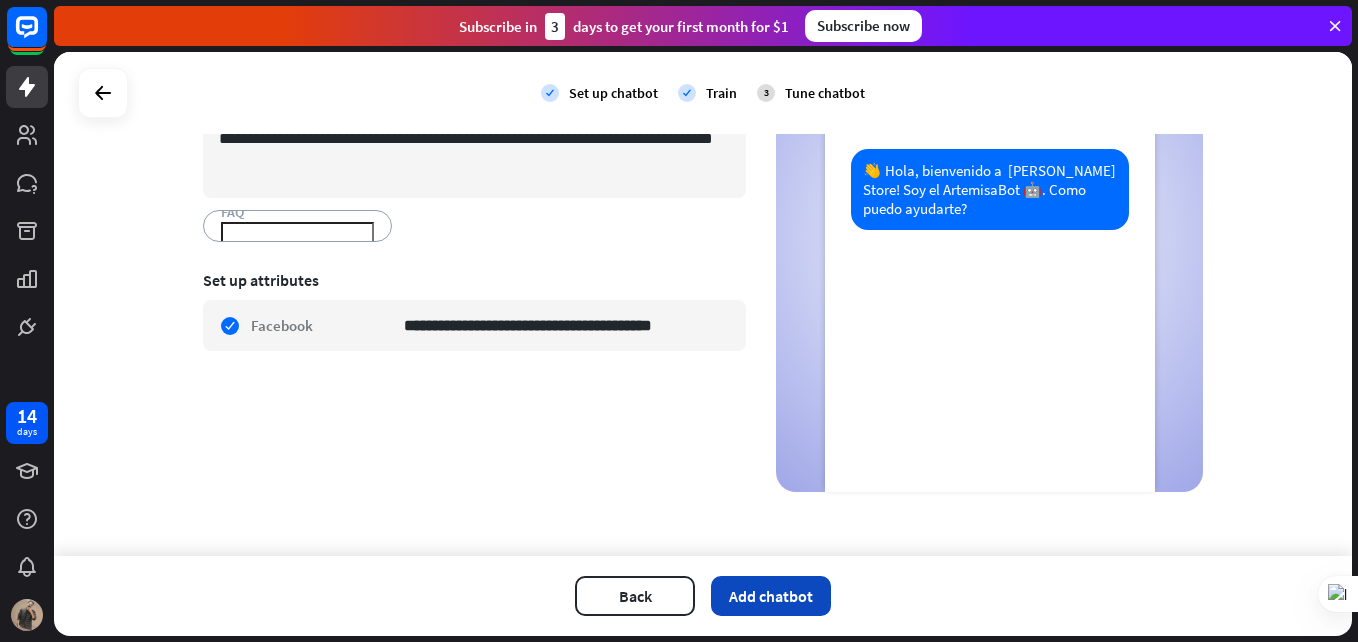 click on "Add chatbot" at bounding box center [771, 596] 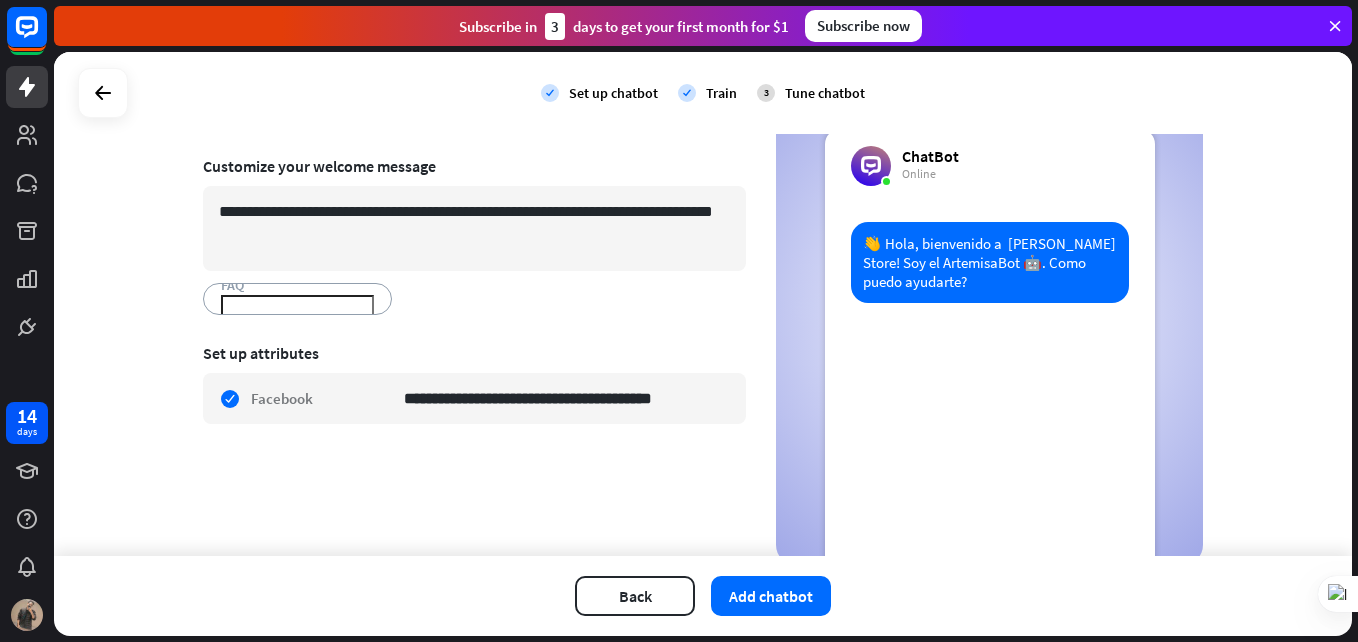 scroll, scrollTop: 0, scrollLeft: 0, axis: both 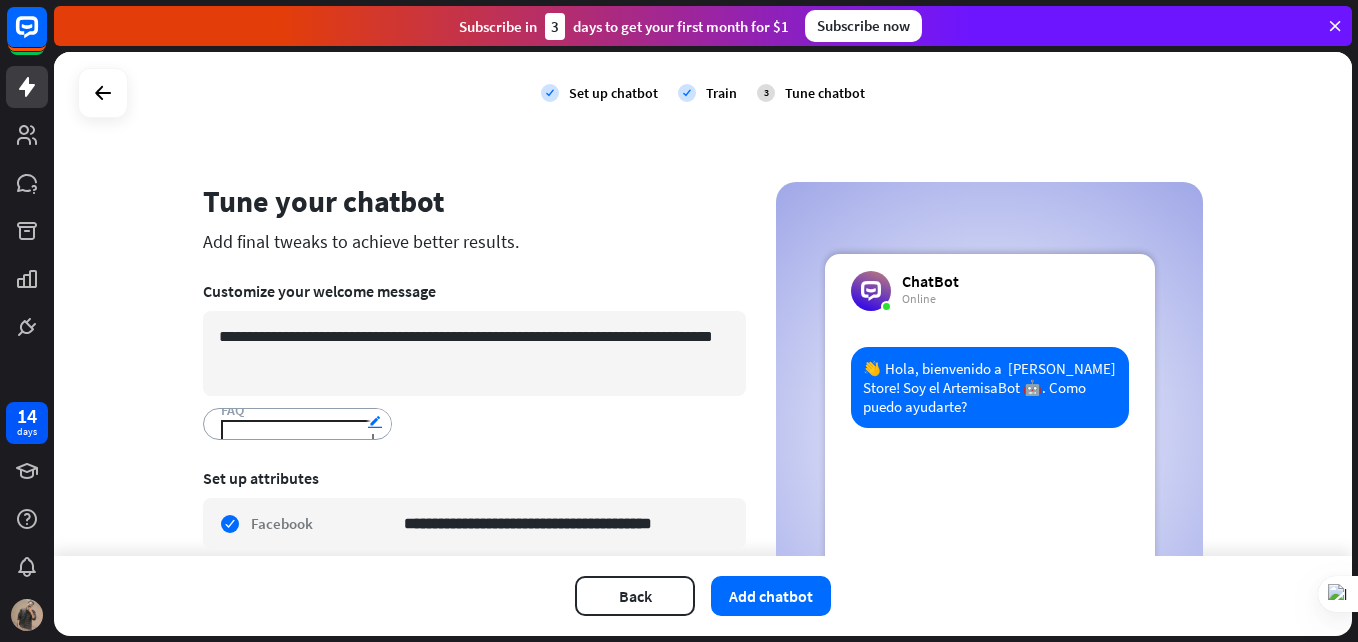 click on "edit" at bounding box center [378, 420] 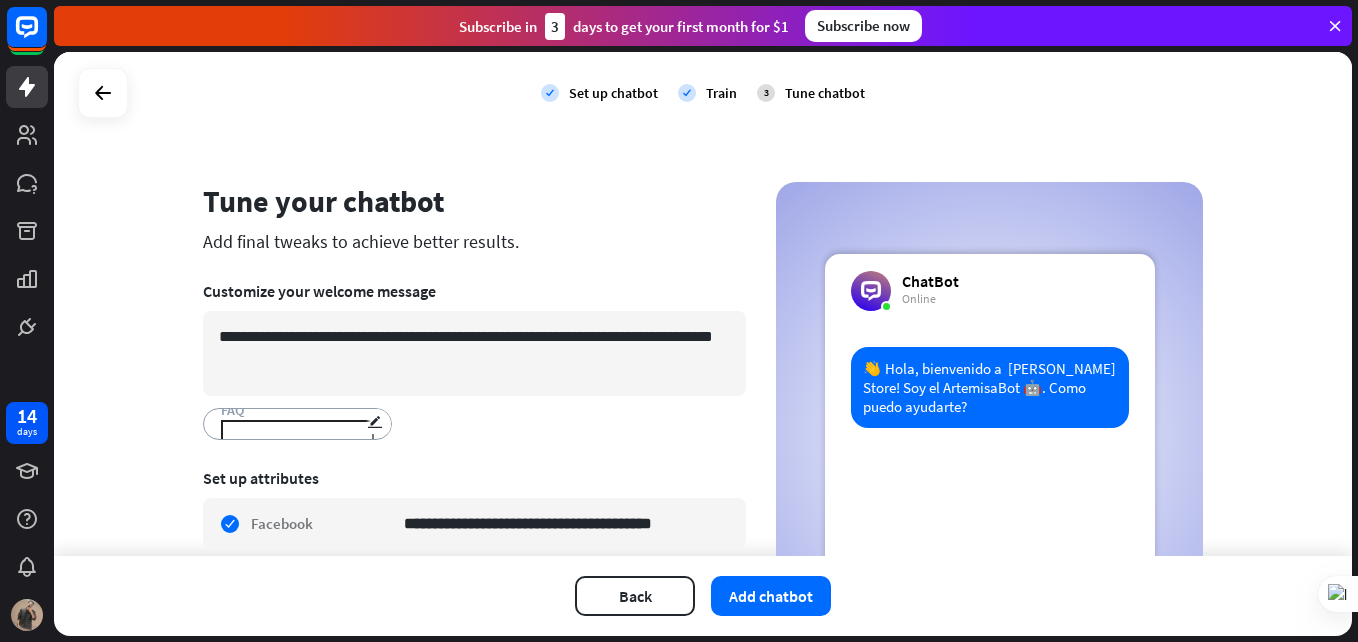 click on "..
FAQ
edit" at bounding box center [297, 424] 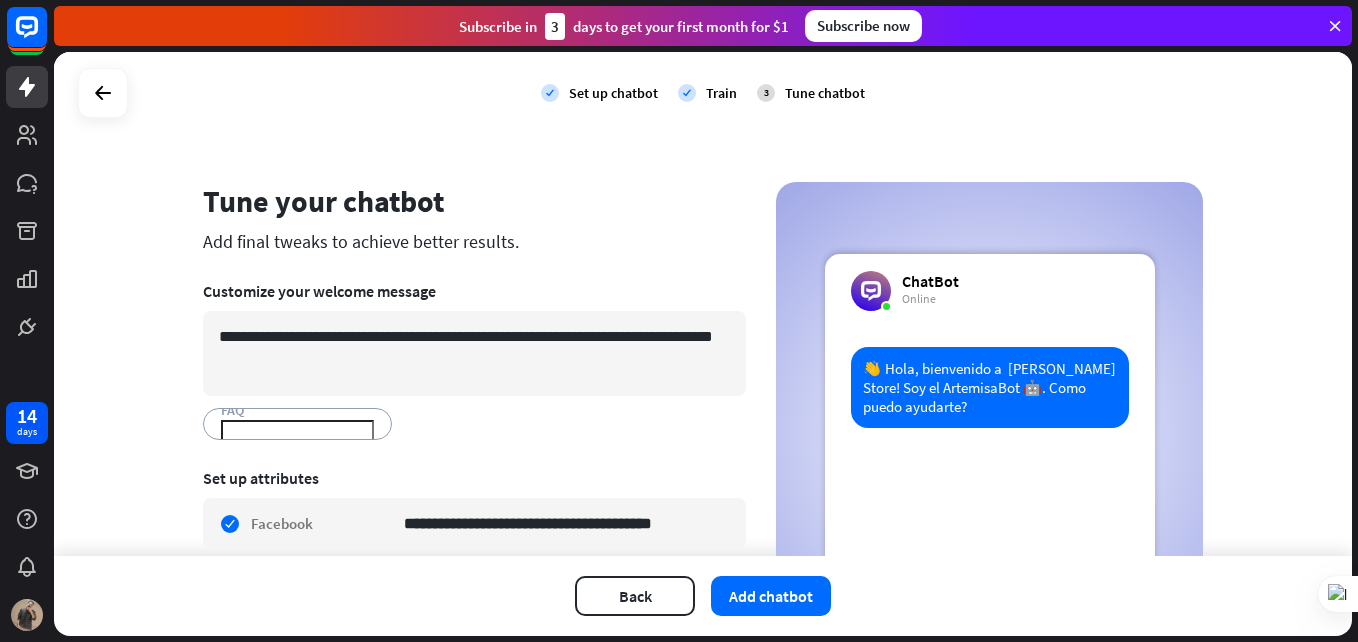 click on "**********" at bounding box center (474, 360) 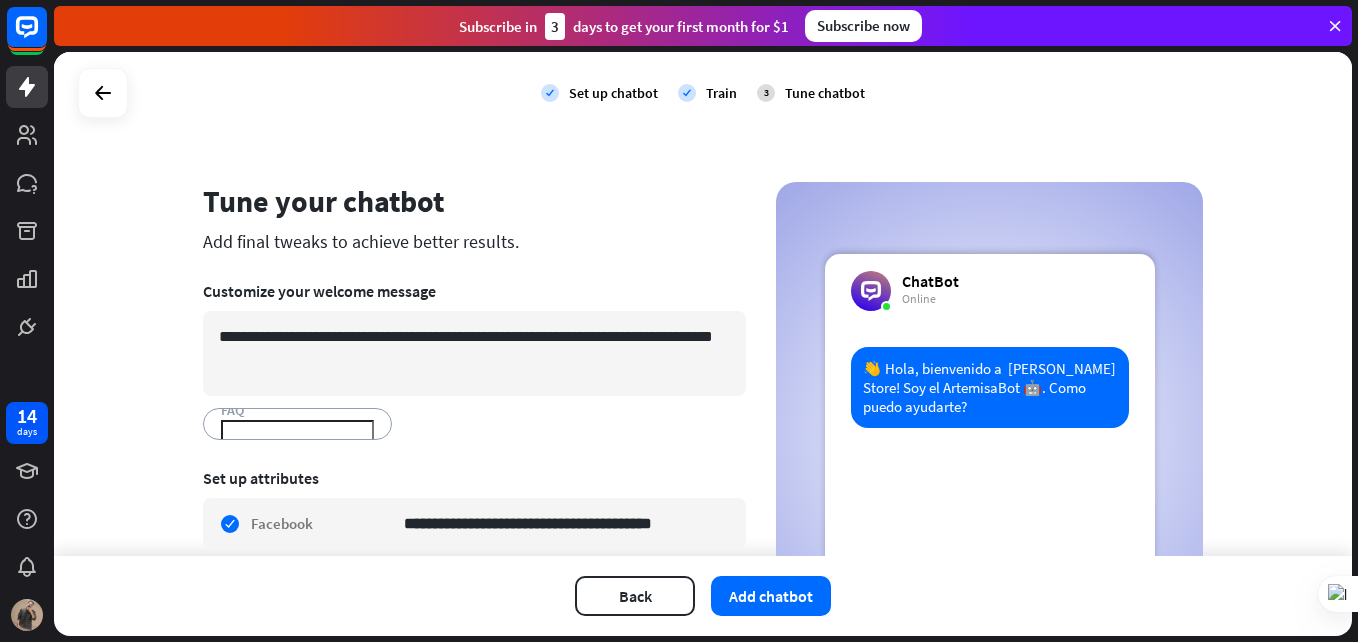 drag, startPoint x: 399, startPoint y: 368, endPoint x: 988, endPoint y: 107, distance: 644.23755 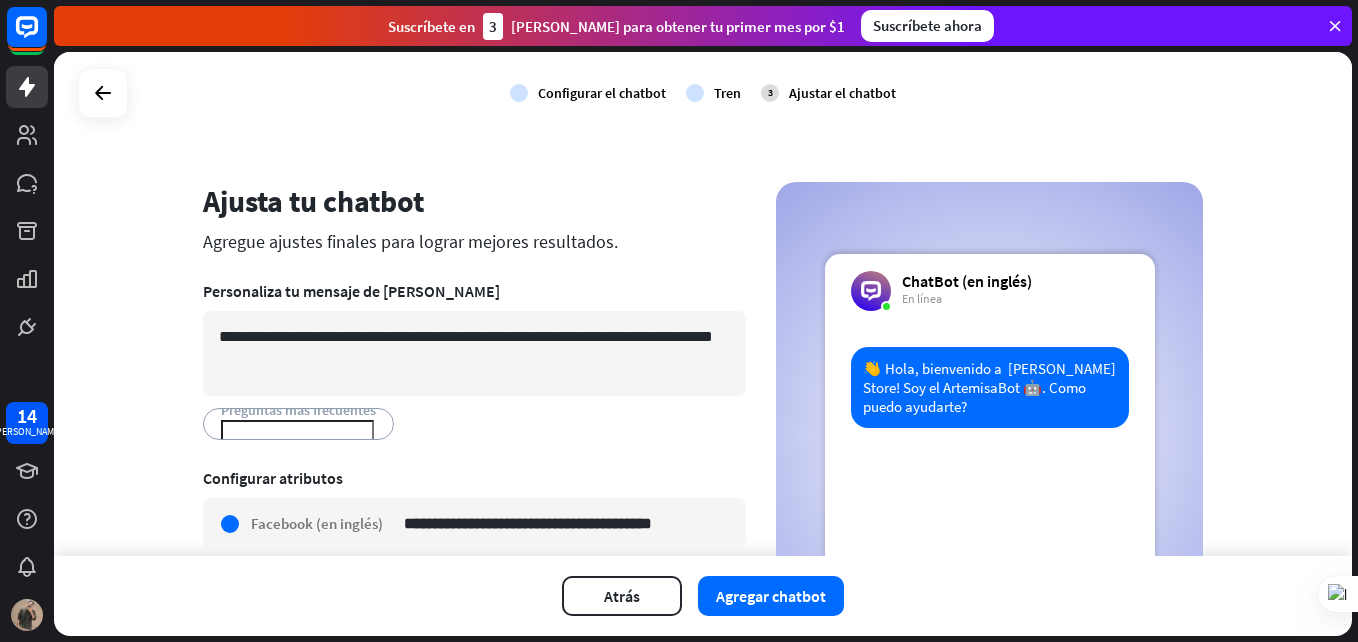 click on "**********" at bounding box center [474, 514] 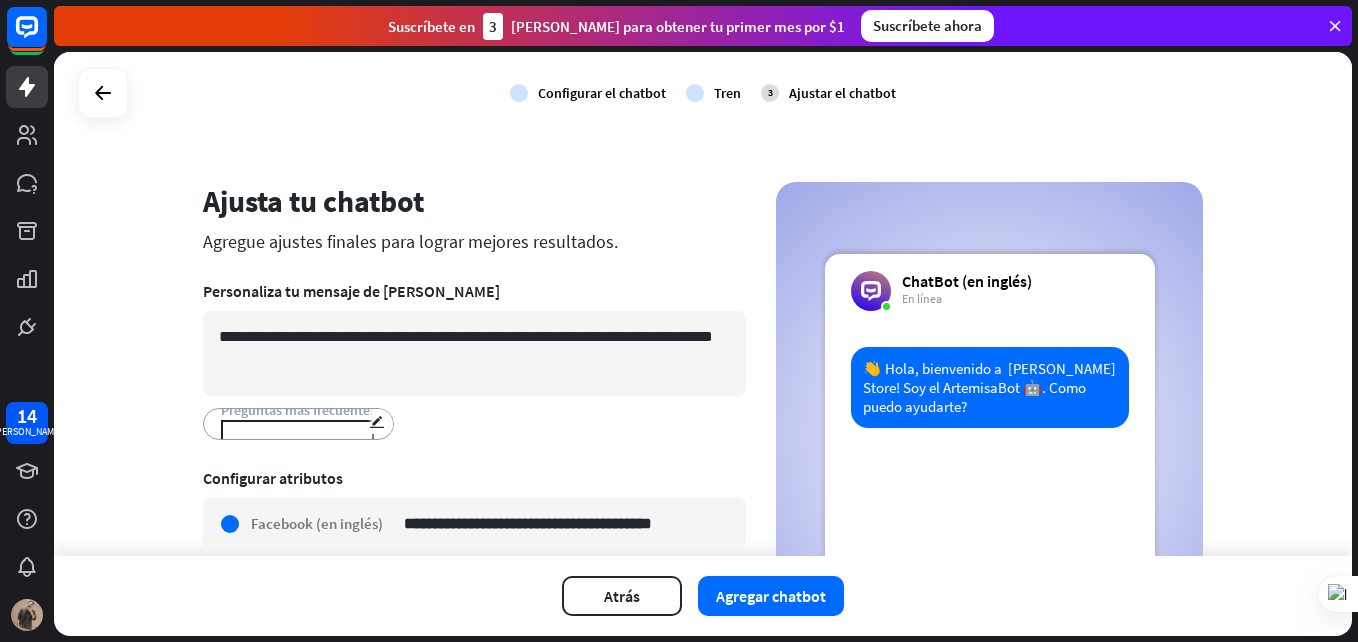 click at bounding box center [297, 430] 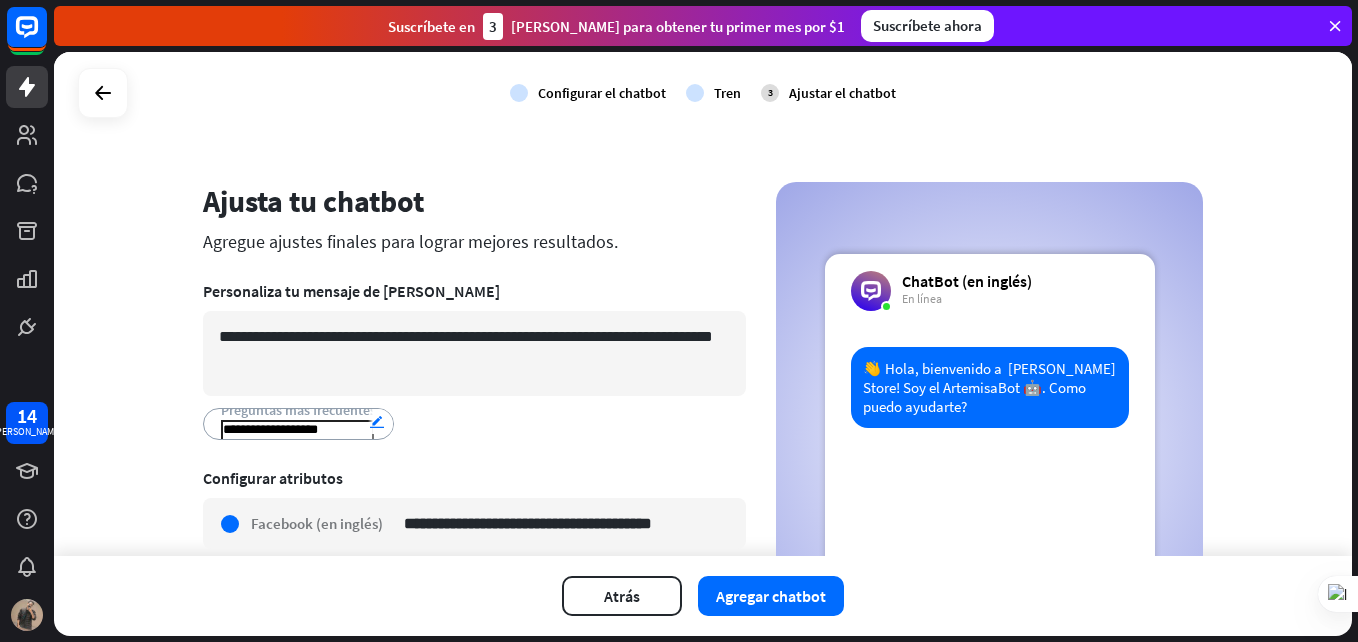 type on "**********" 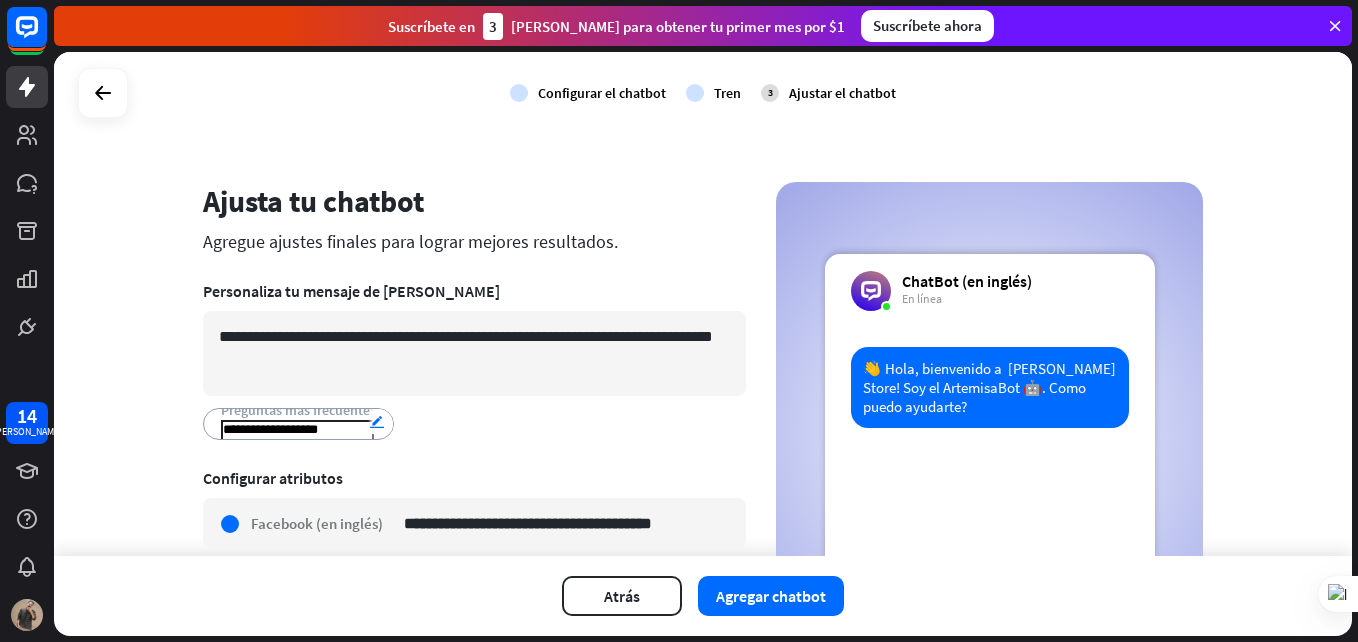 click on "editar" at bounding box center [380, 420] 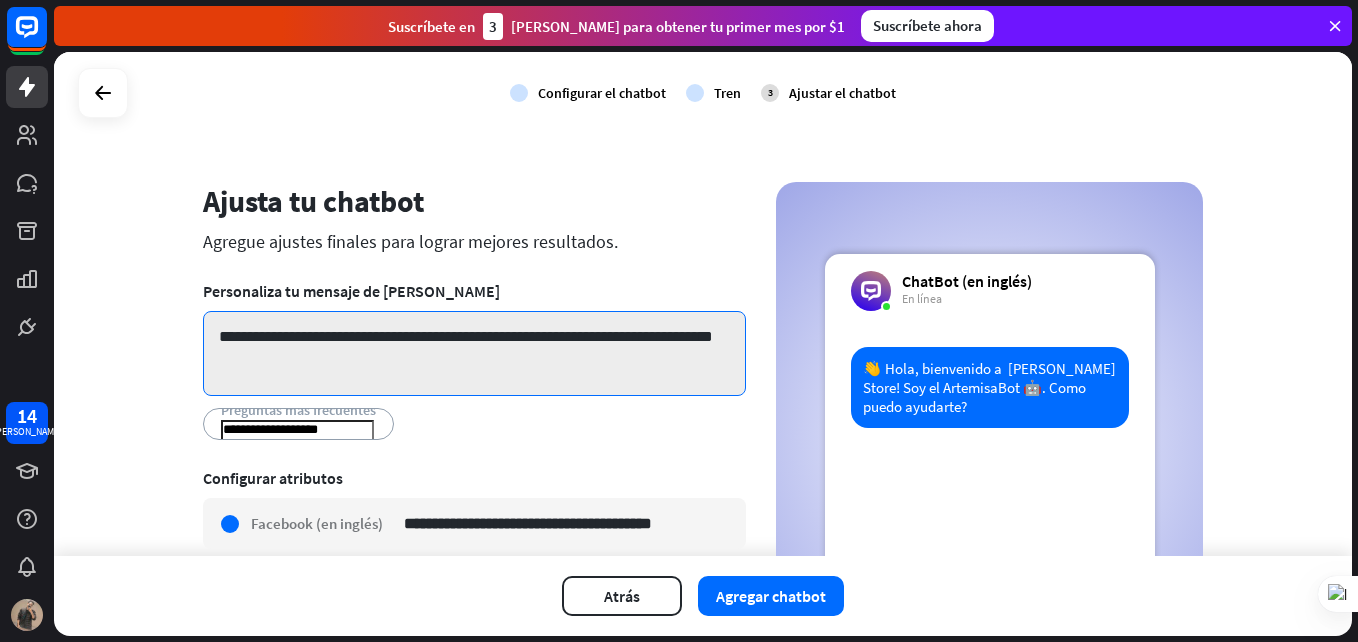 click on "**********" at bounding box center [474, 353] 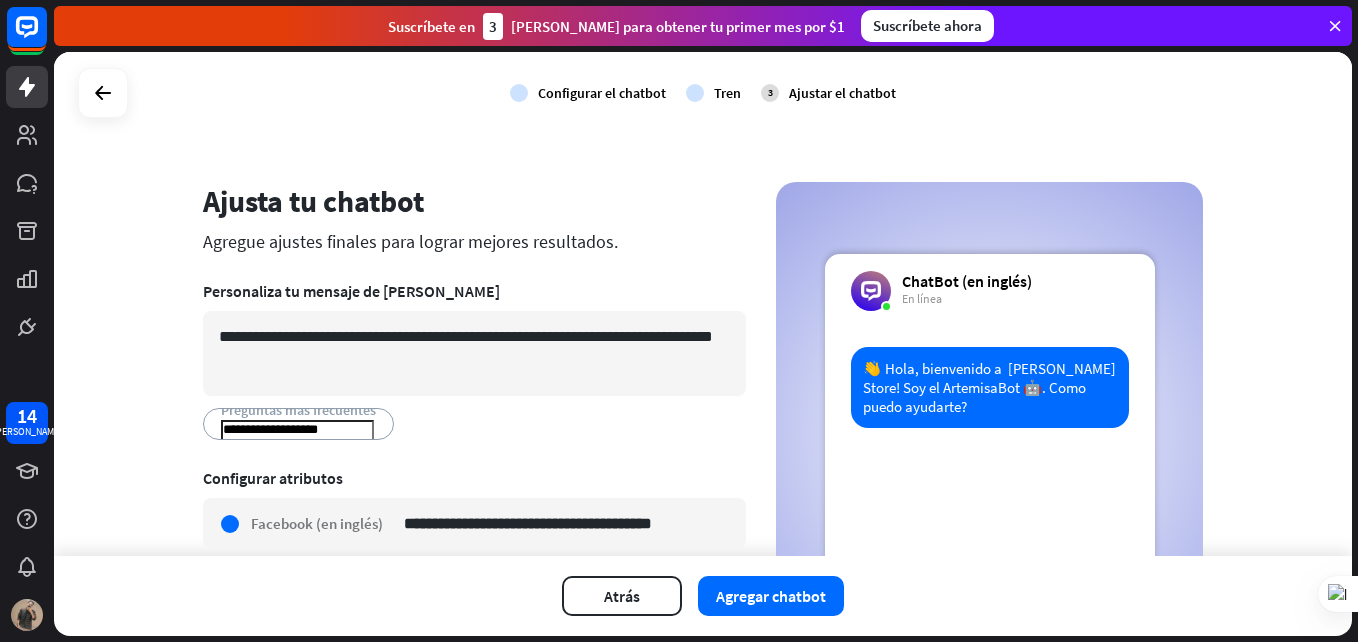 click on "**********" at bounding box center (474, 424) 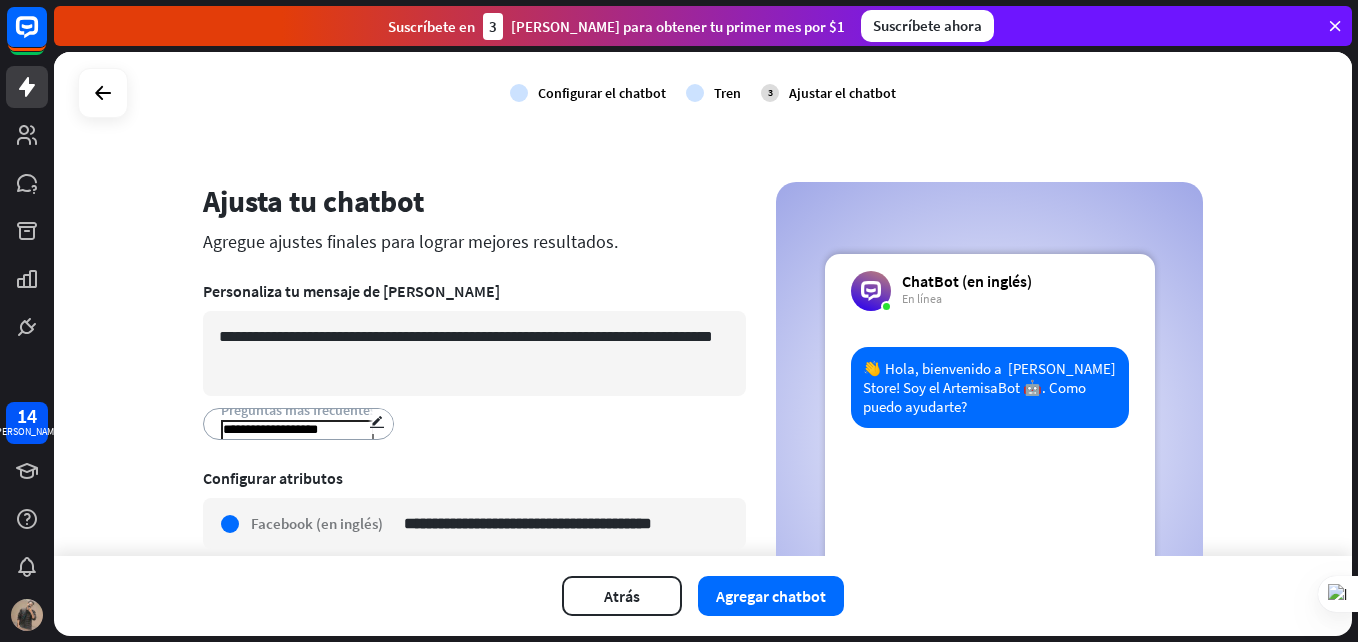 click on "Preguntas más frecuentes" at bounding box center [298, 410] 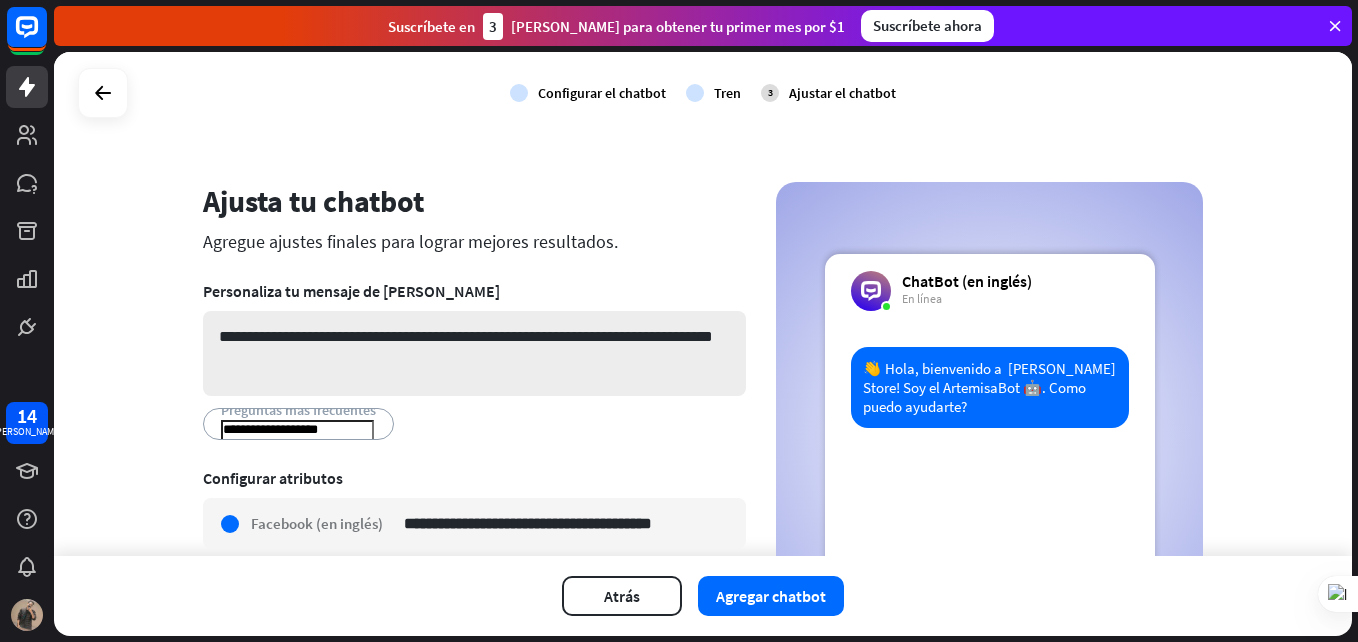 scroll, scrollTop: 198, scrollLeft: 0, axis: vertical 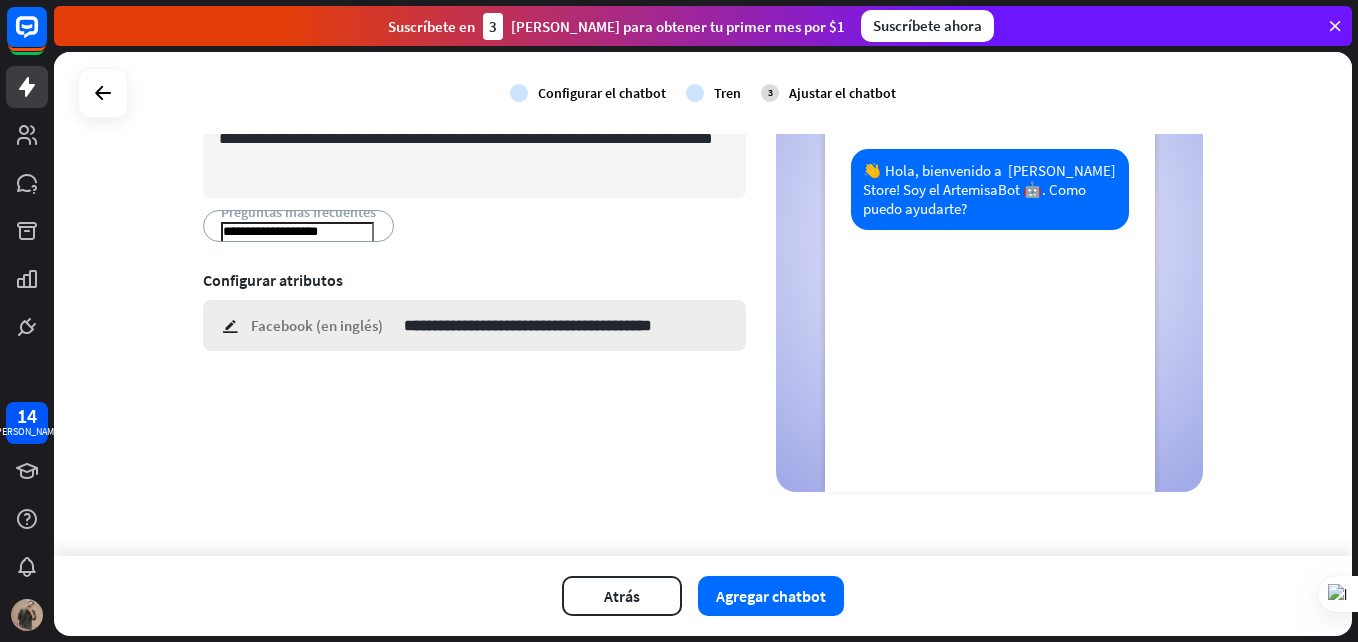 click on "**********" at bounding box center [474, 325] 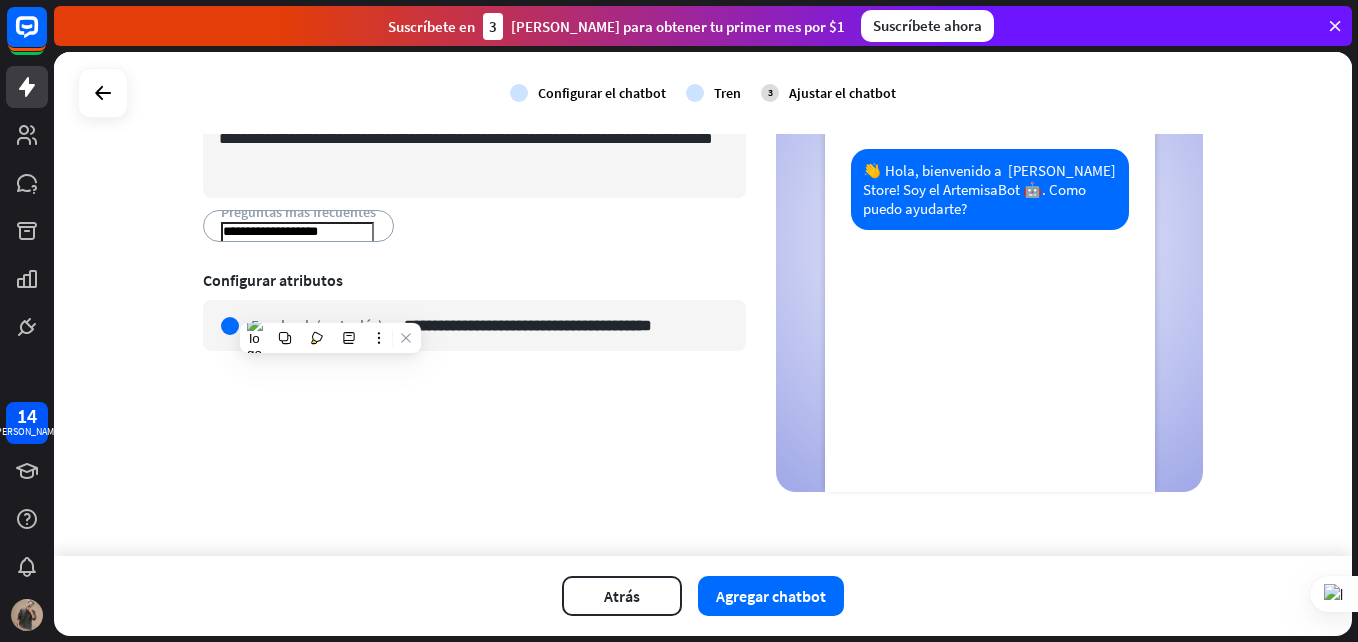 click on "**********" at bounding box center (474, 238) 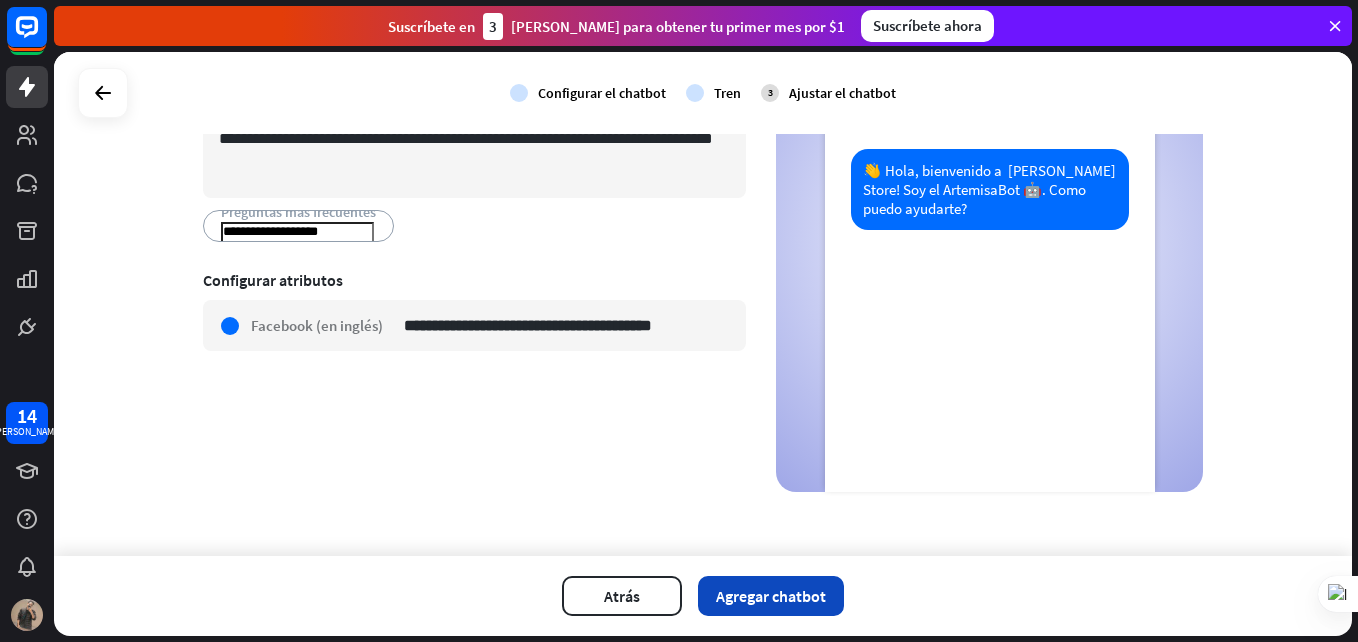 click on "Agregar chatbot" at bounding box center [771, 596] 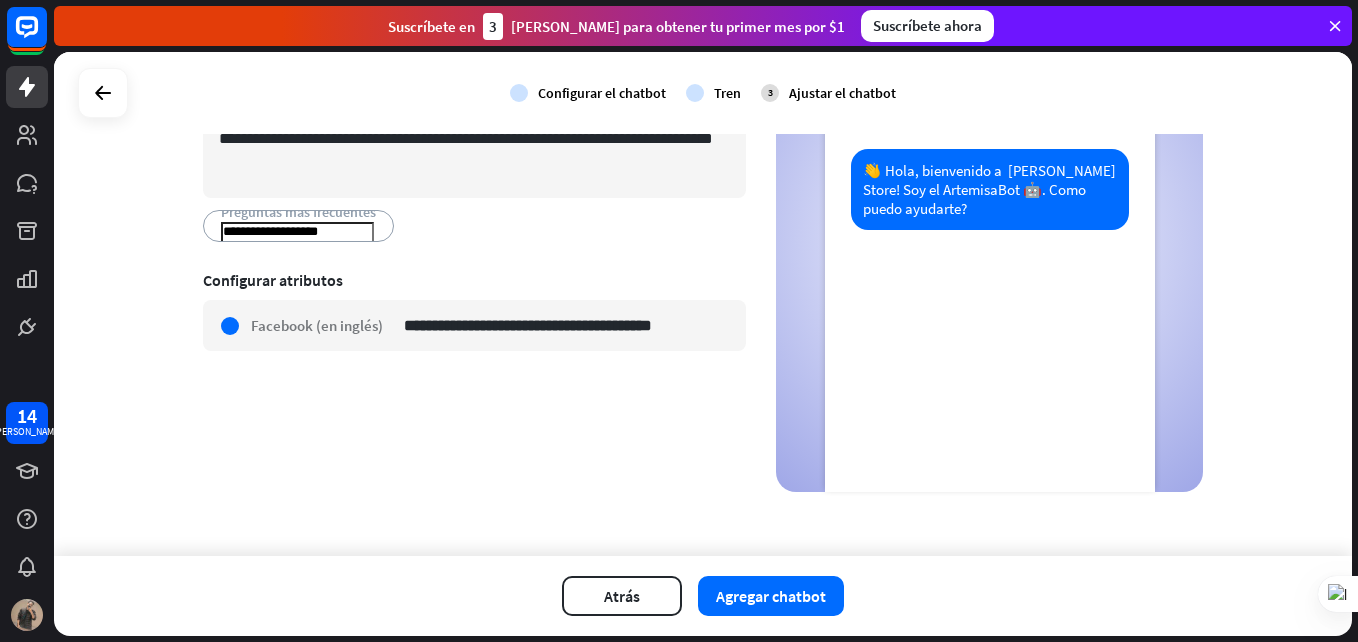 click on "3   Ajustar el chatbot" at bounding box center (828, 93) 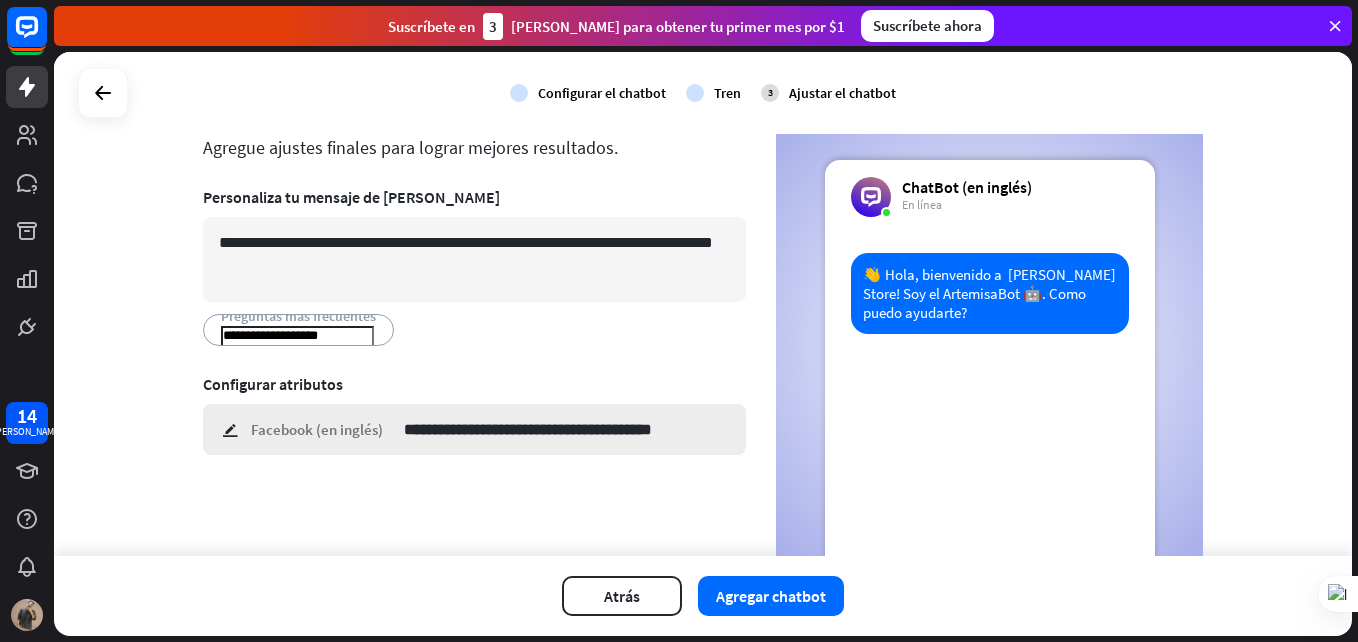 scroll, scrollTop: 0, scrollLeft: 0, axis: both 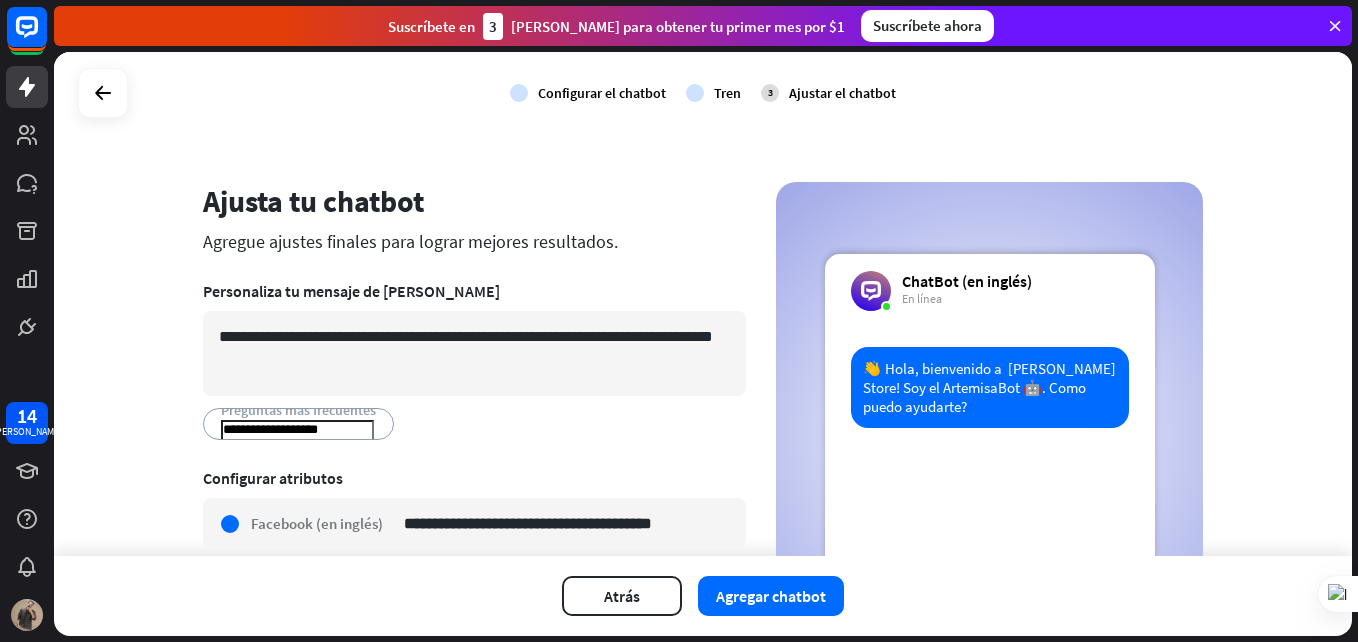 drag, startPoint x: 919, startPoint y: 389, endPoint x: 919, endPoint y: 409, distance: 20 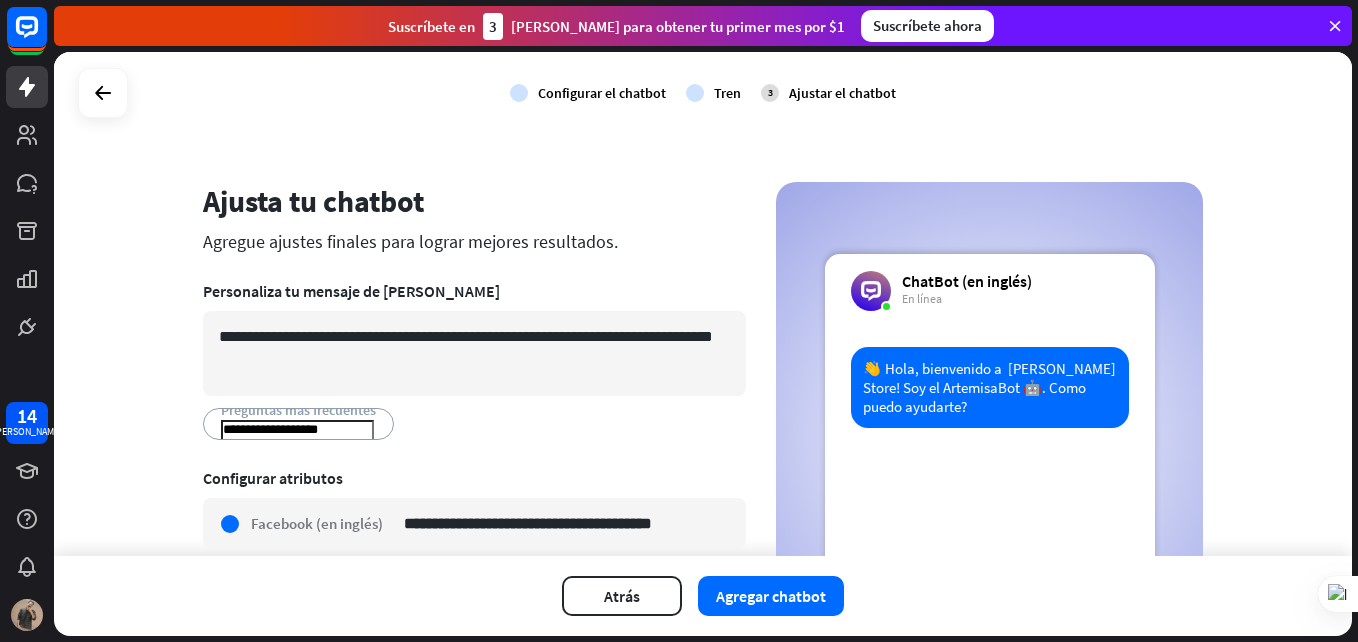 click on "👋 Hola, bienvenido a  [PERSON_NAME] Store! Soy el ArtemisaBot 🤖. Como puedo ayudarte?" at bounding box center (990, 387) 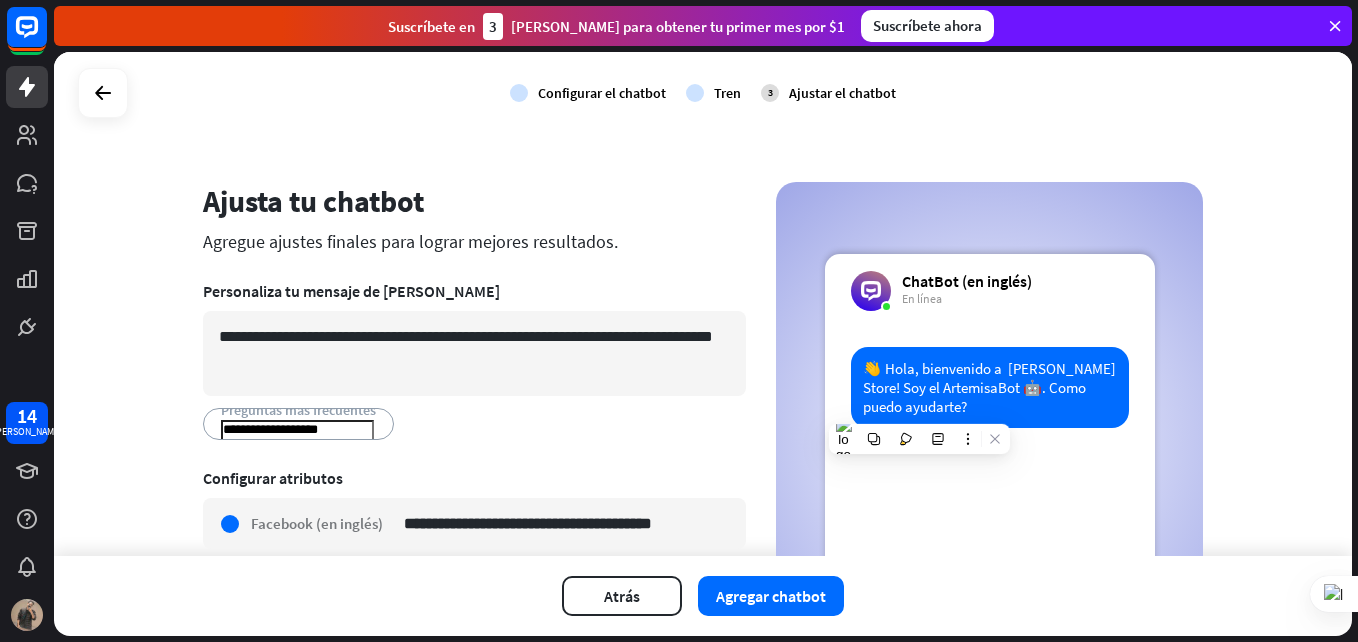 drag, startPoint x: 919, startPoint y: 409, endPoint x: 907, endPoint y: 271, distance: 138.52075 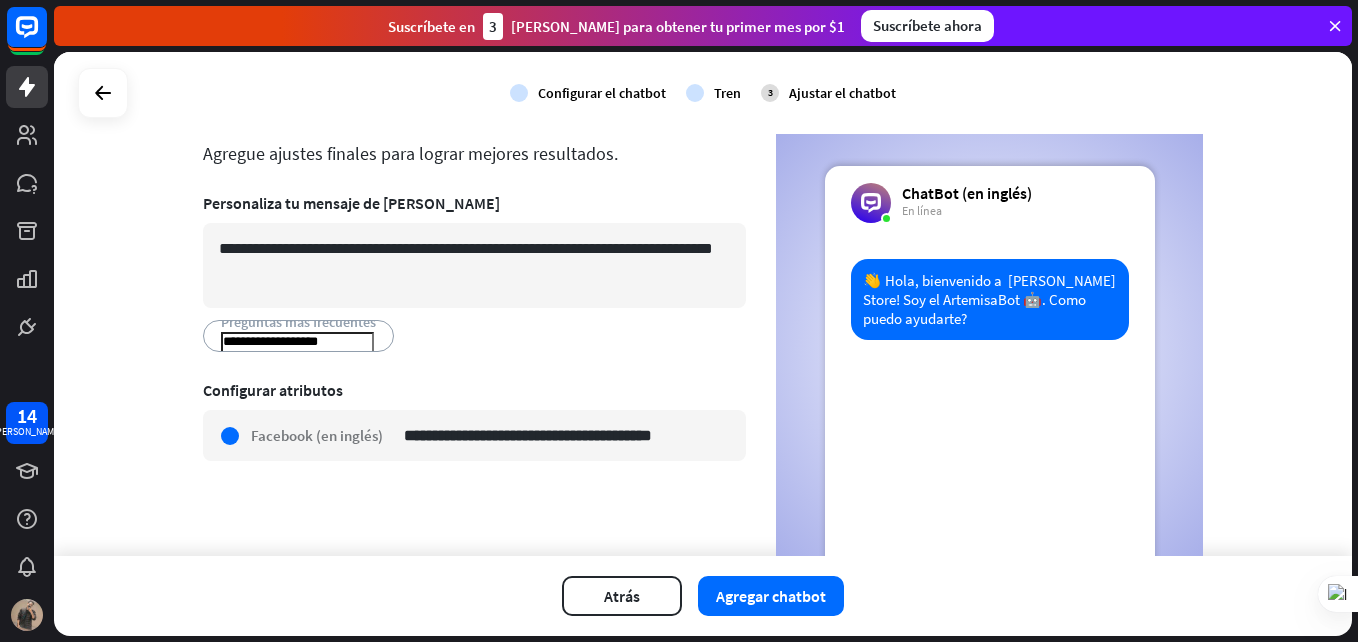 scroll, scrollTop: 0, scrollLeft: 0, axis: both 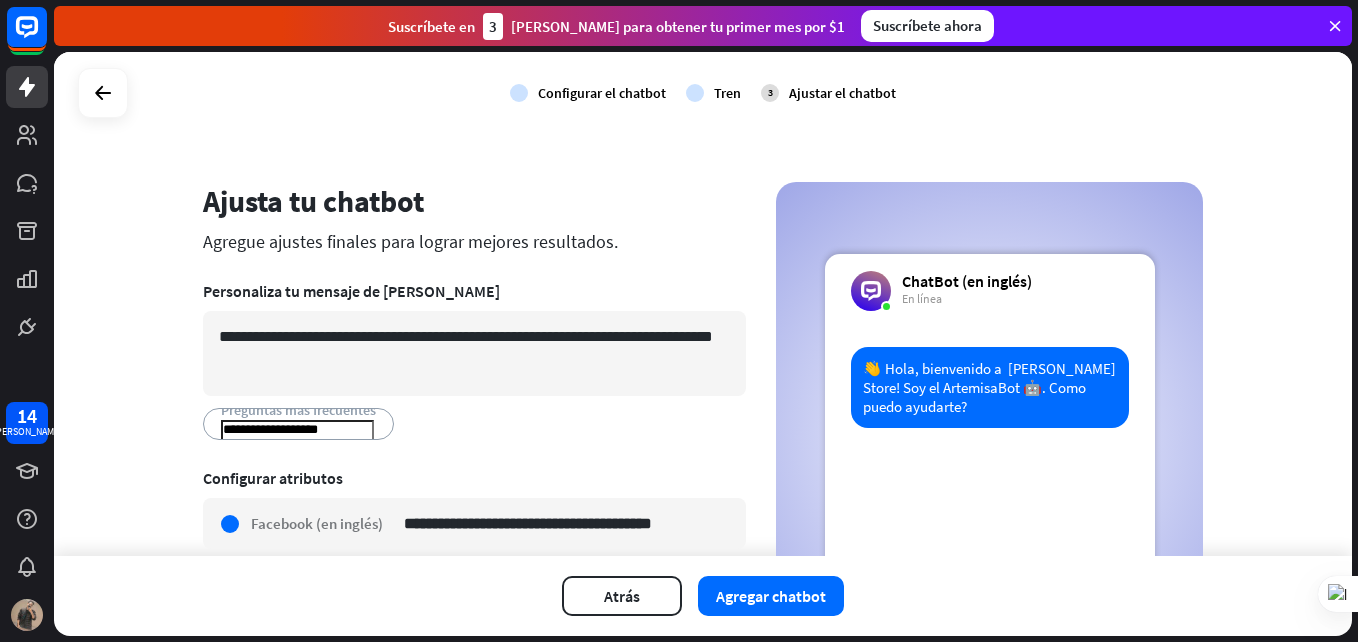 click on "**********" at bounding box center (474, 360) 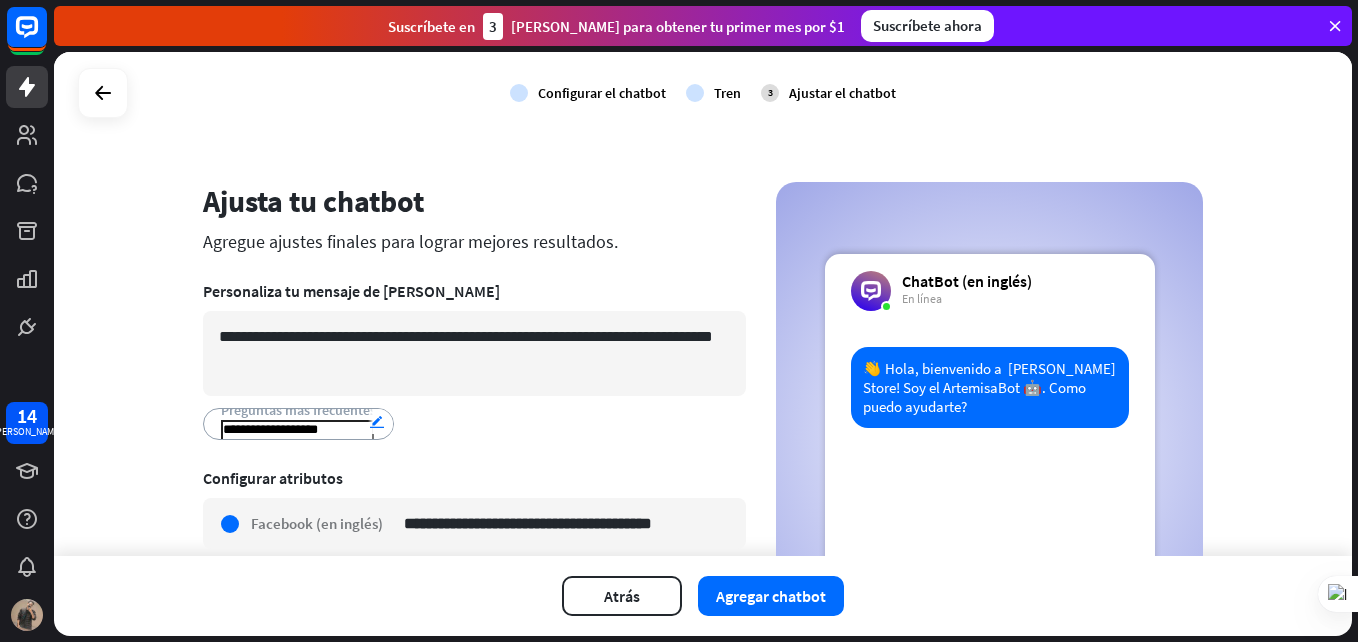 click on "editar" at bounding box center [380, 420] 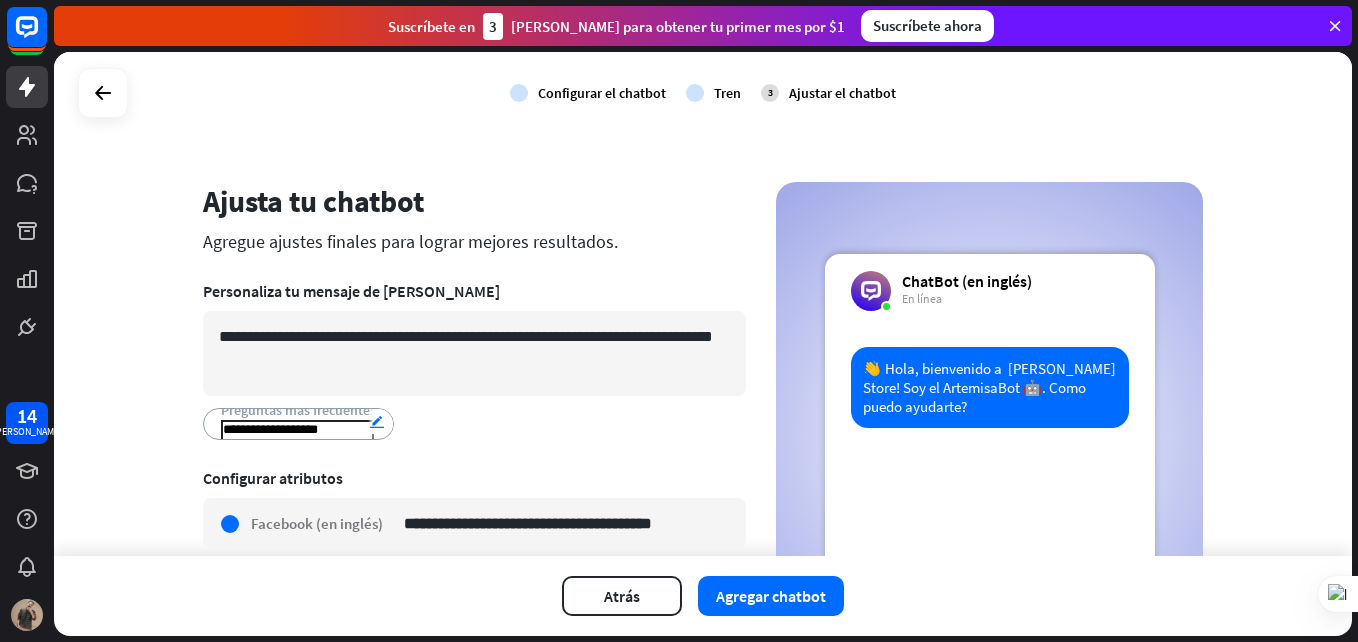 click on "editar" at bounding box center (377, 421) 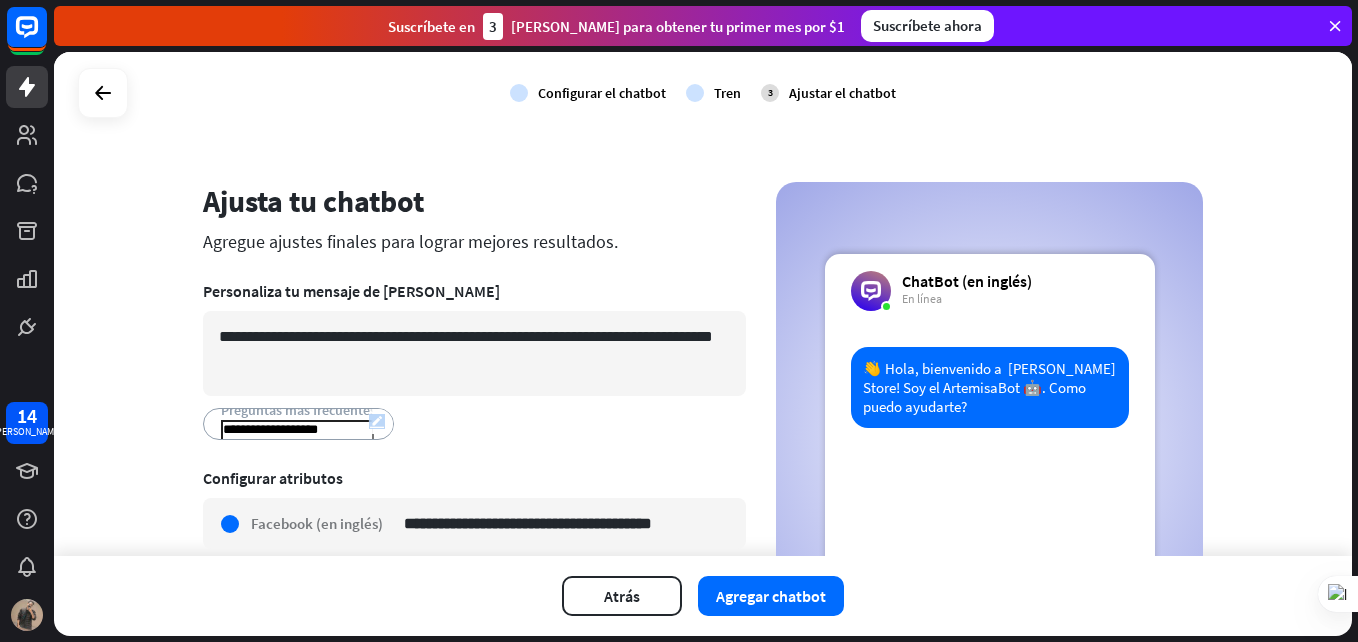 click on "editar" at bounding box center [377, 421] 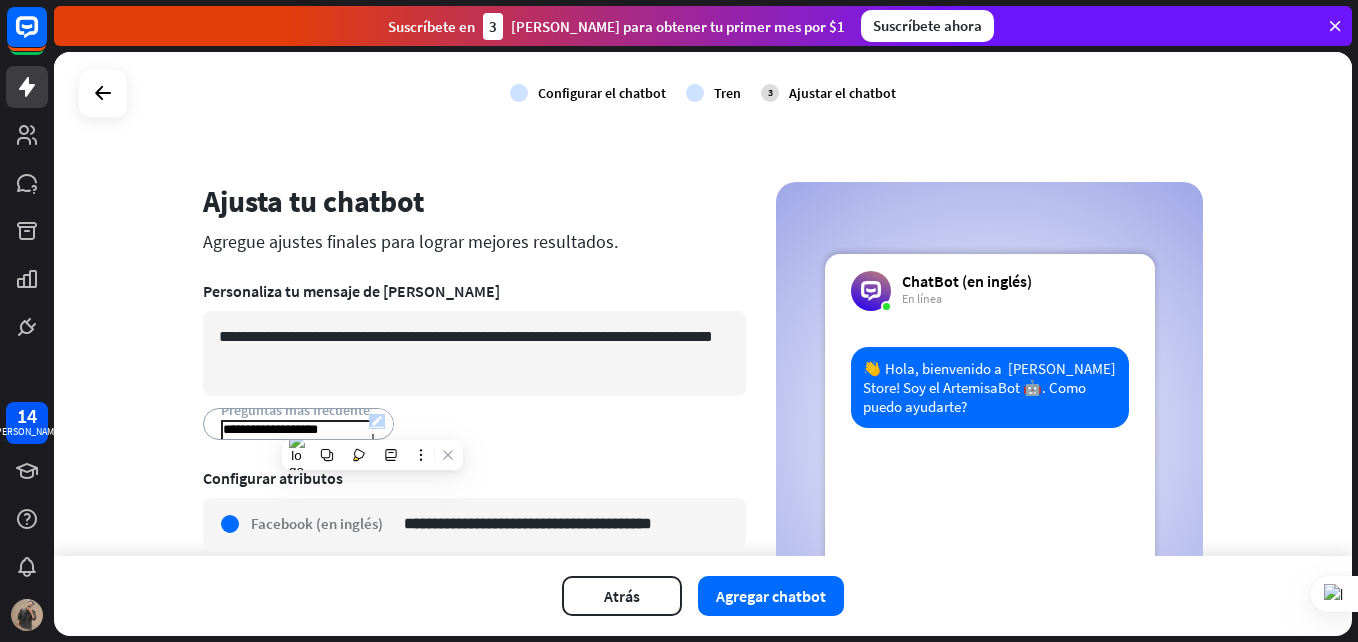 click on "editar" at bounding box center [377, 421] 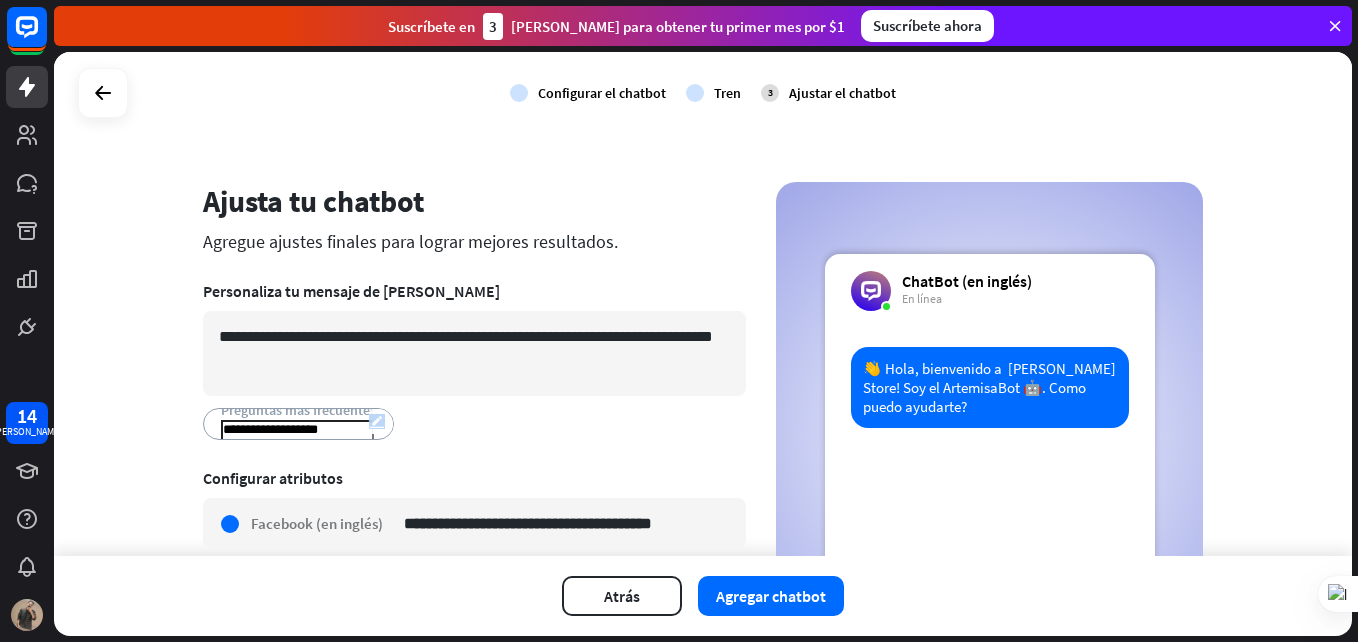 click on "editar" at bounding box center [377, 421] 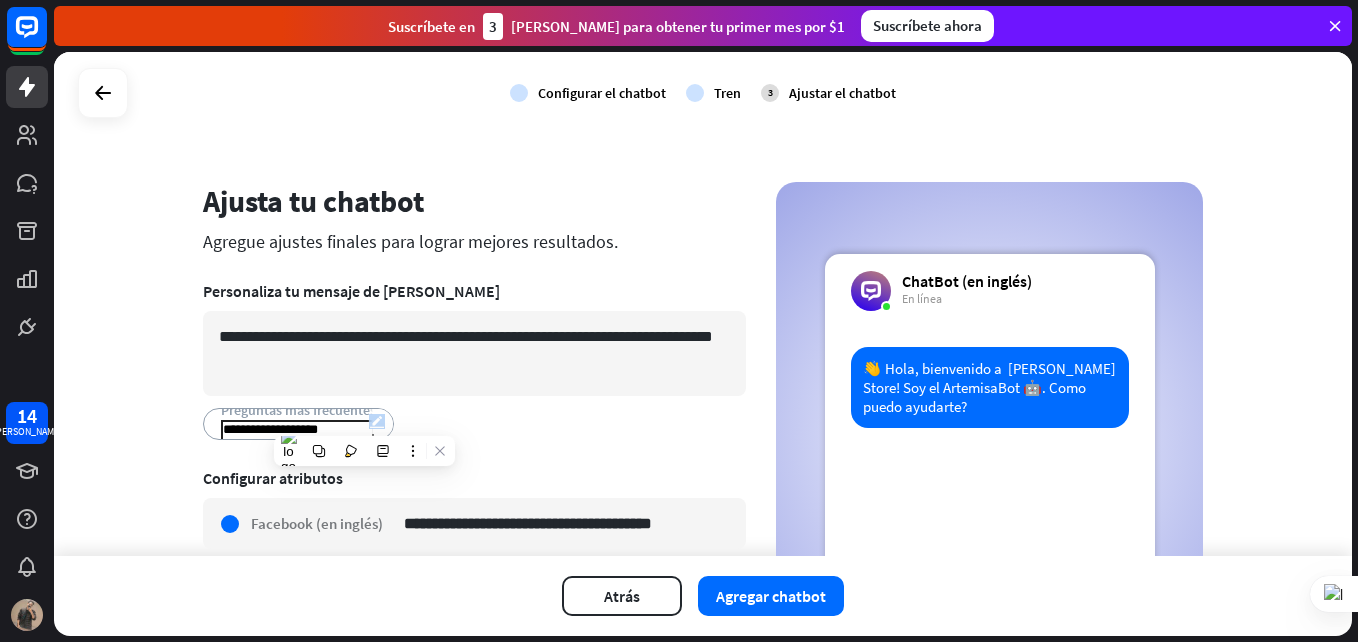 click on "editar" at bounding box center [377, 421] 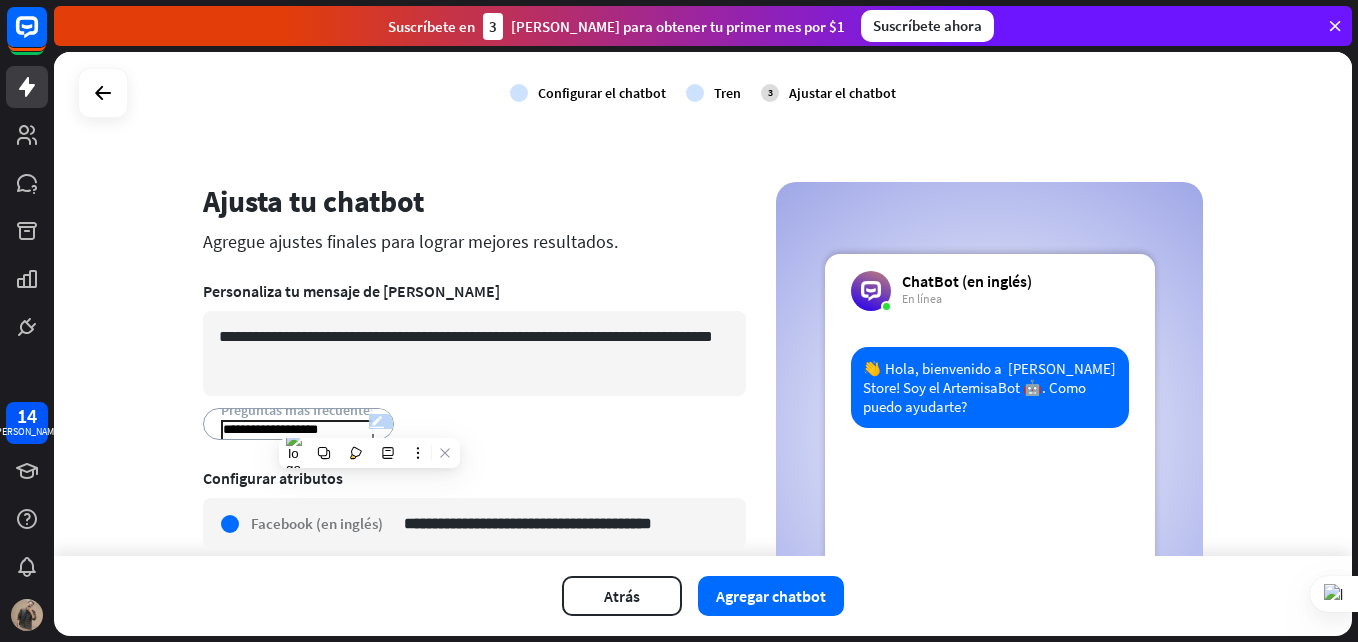 click on "editar" at bounding box center (377, 421) 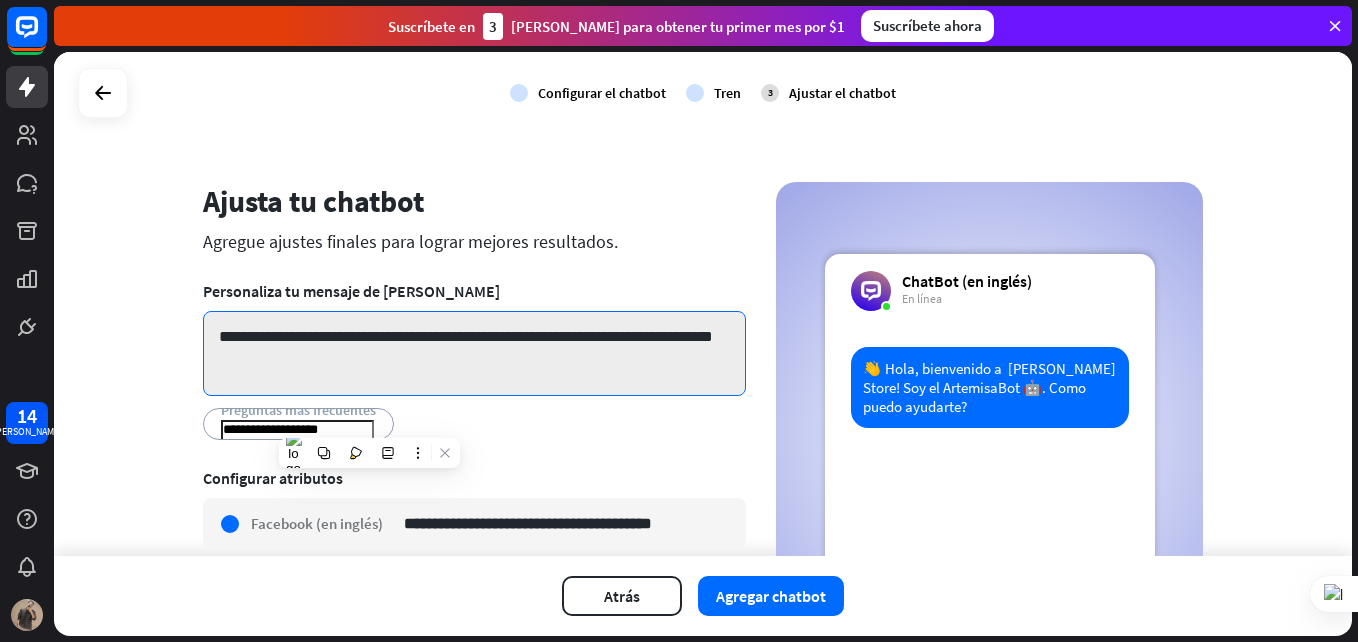 drag, startPoint x: 370, startPoint y: 424, endPoint x: 432, endPoint y: 393, distance: 69.31811 